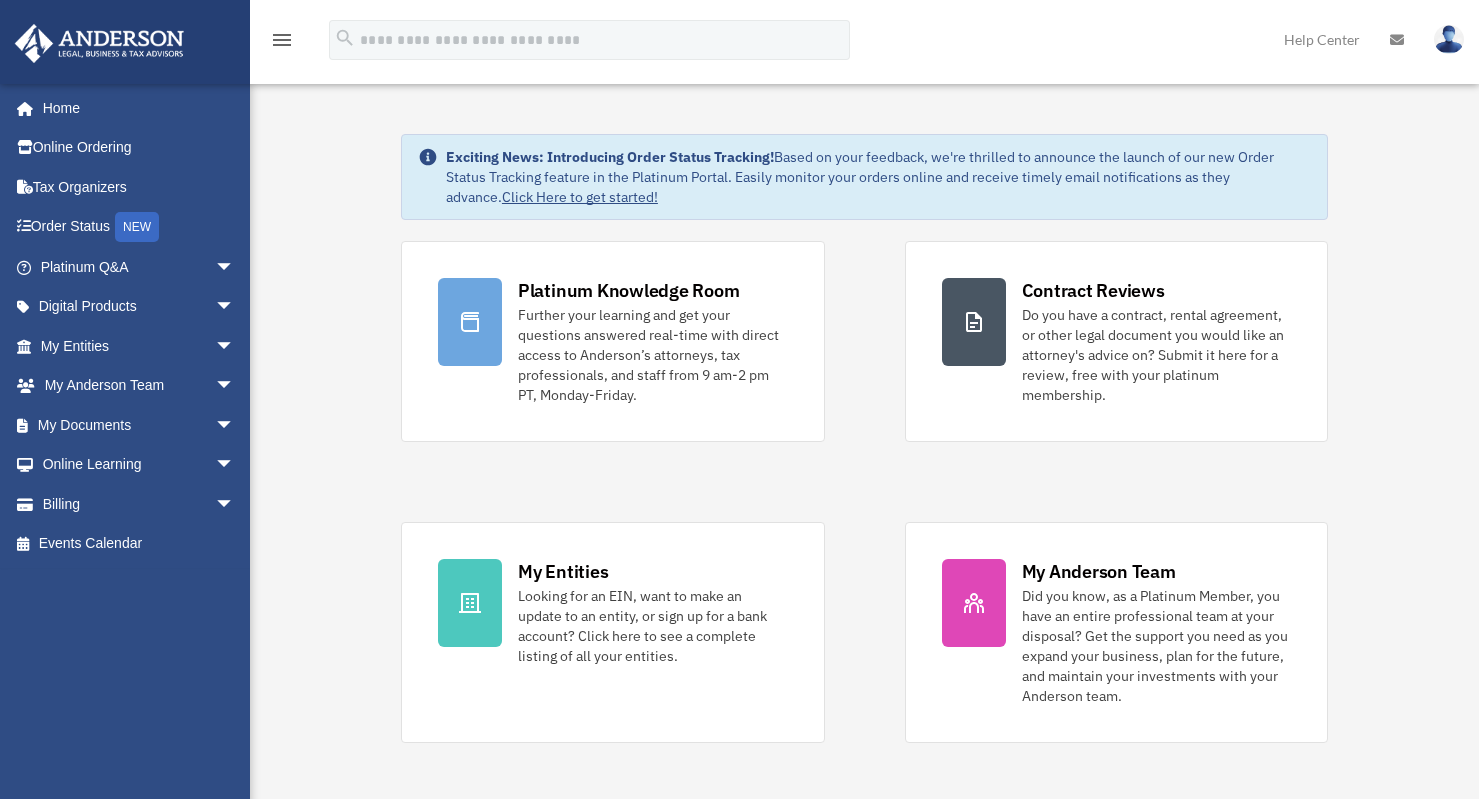 scroll, scrollTop: 0, scrollLeft: 0, axis: both 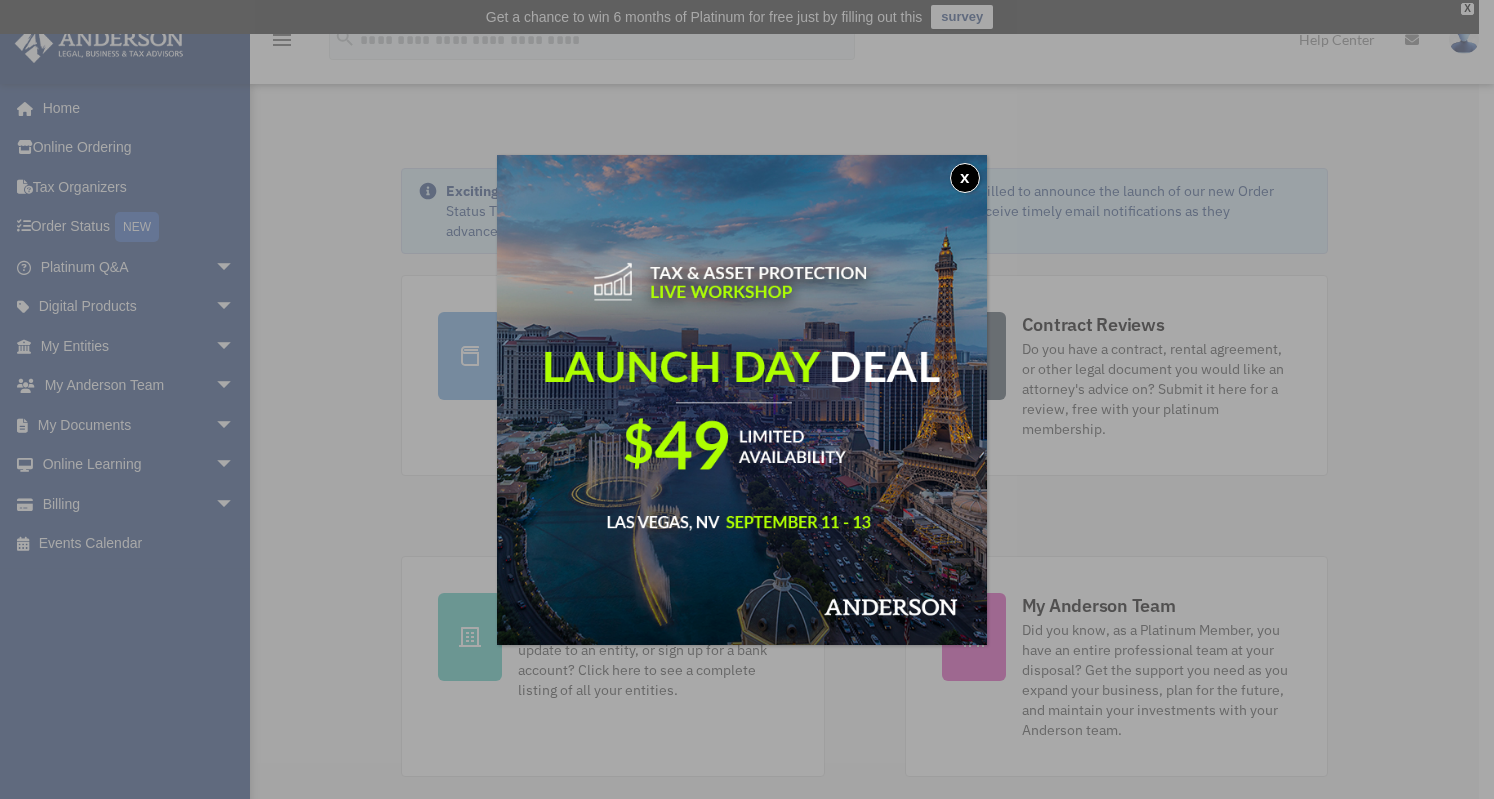 drag, startPoint x: 970, startPoint y: 181, endPoint x: 970, endPoint y: 392, distance: 211 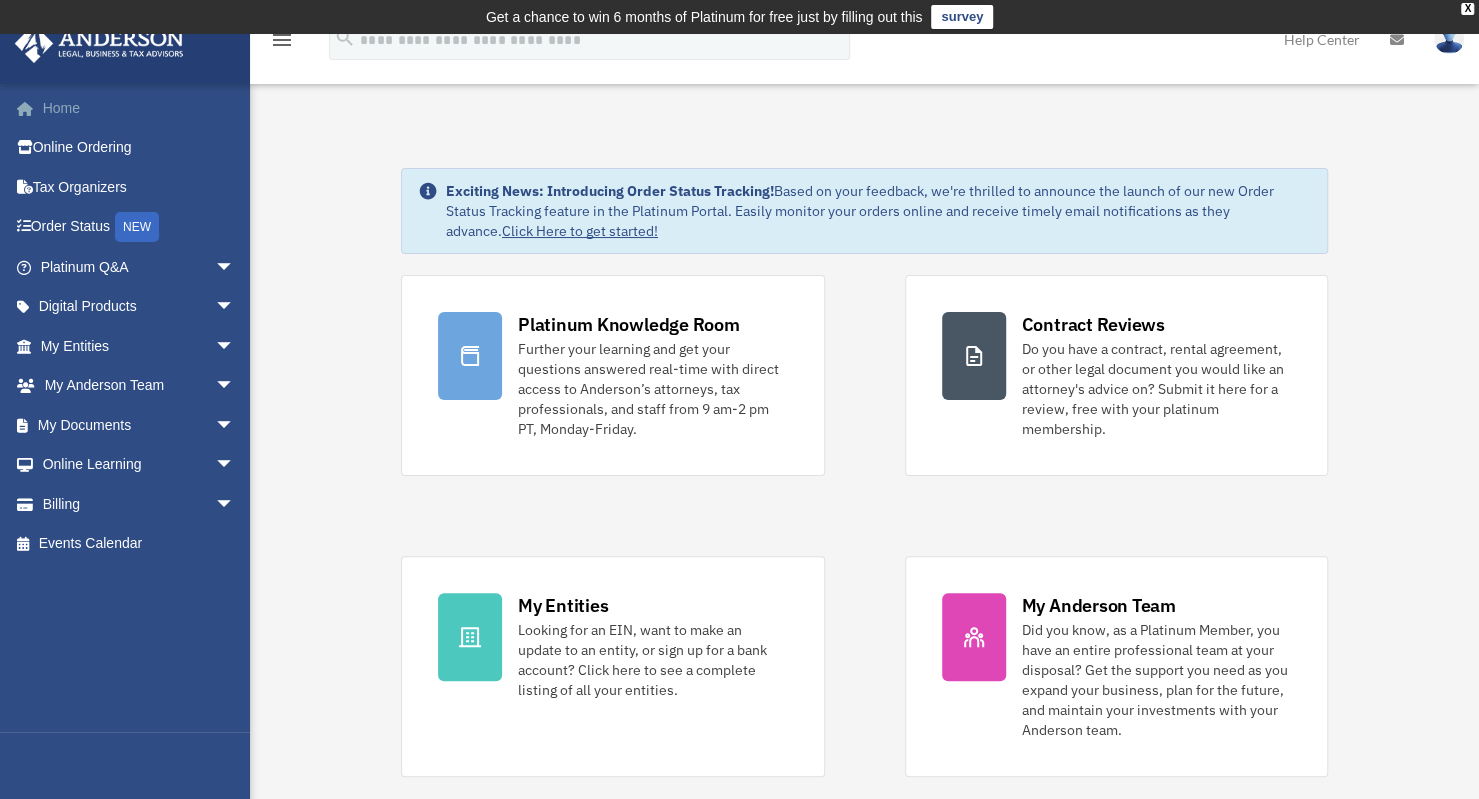click on "Home" at bounding box center [139, 108] 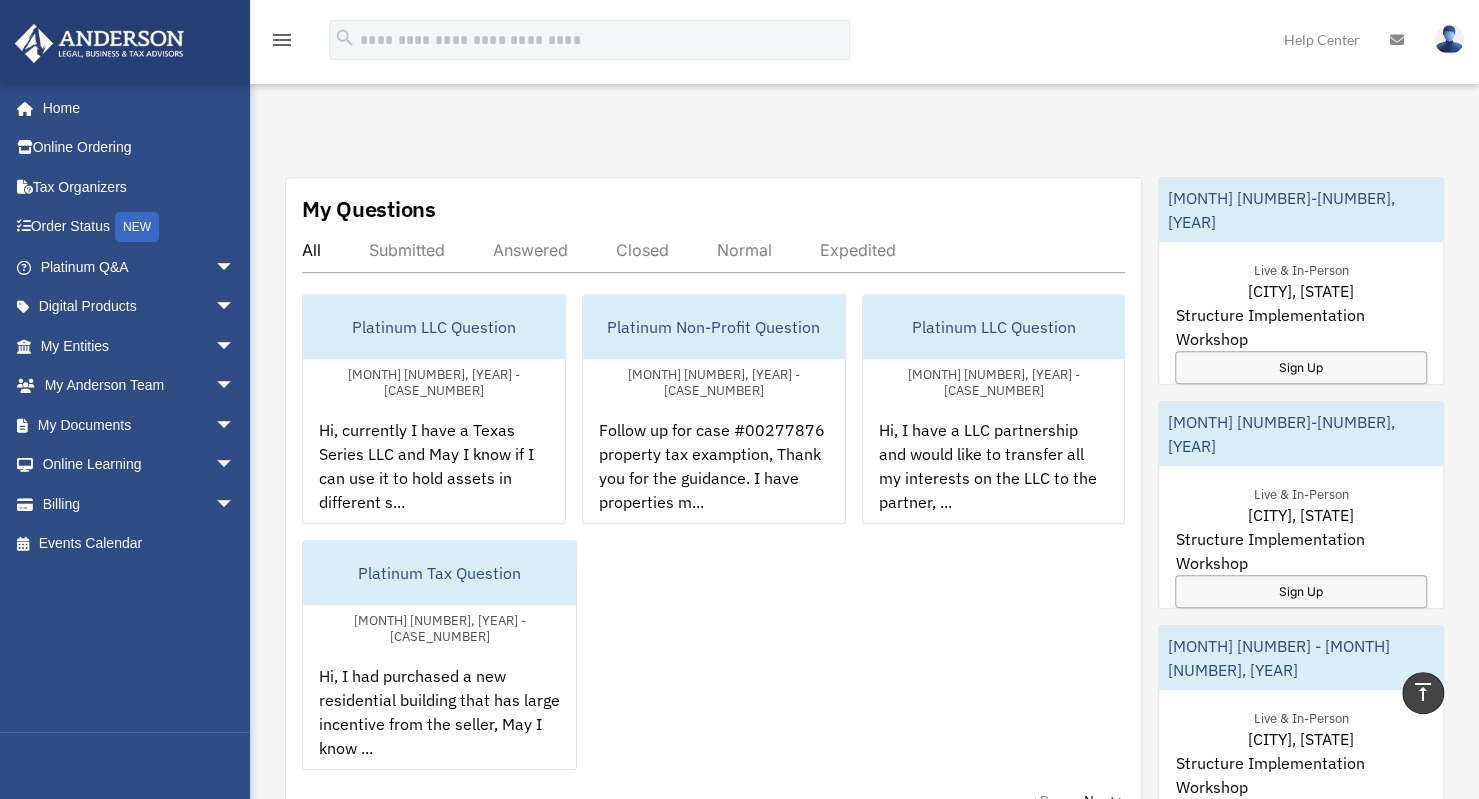 scroll, scrollTop: 800, scrollLeft: 0, axis: vertical 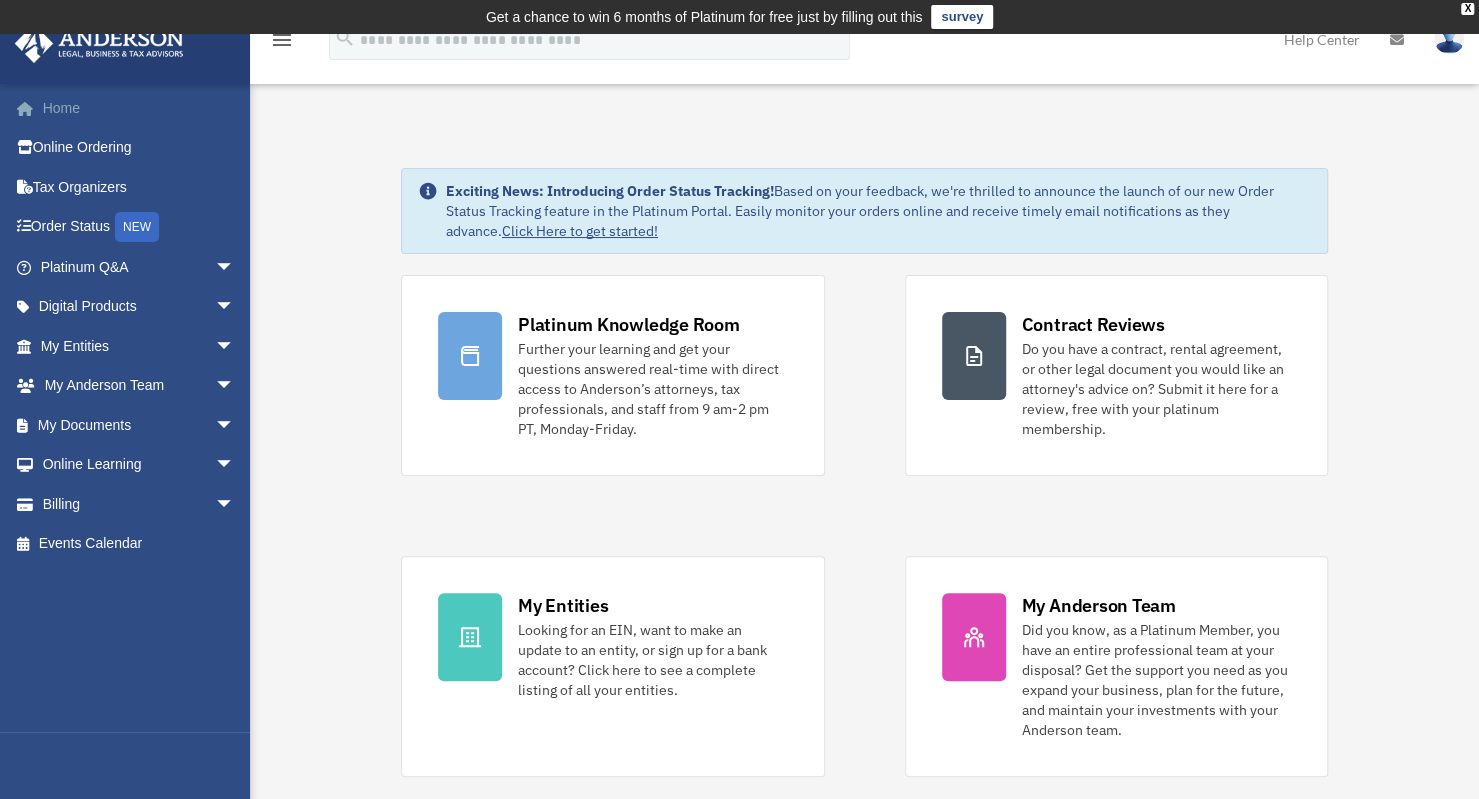 click on "Home" at bounding box center [139, 108] 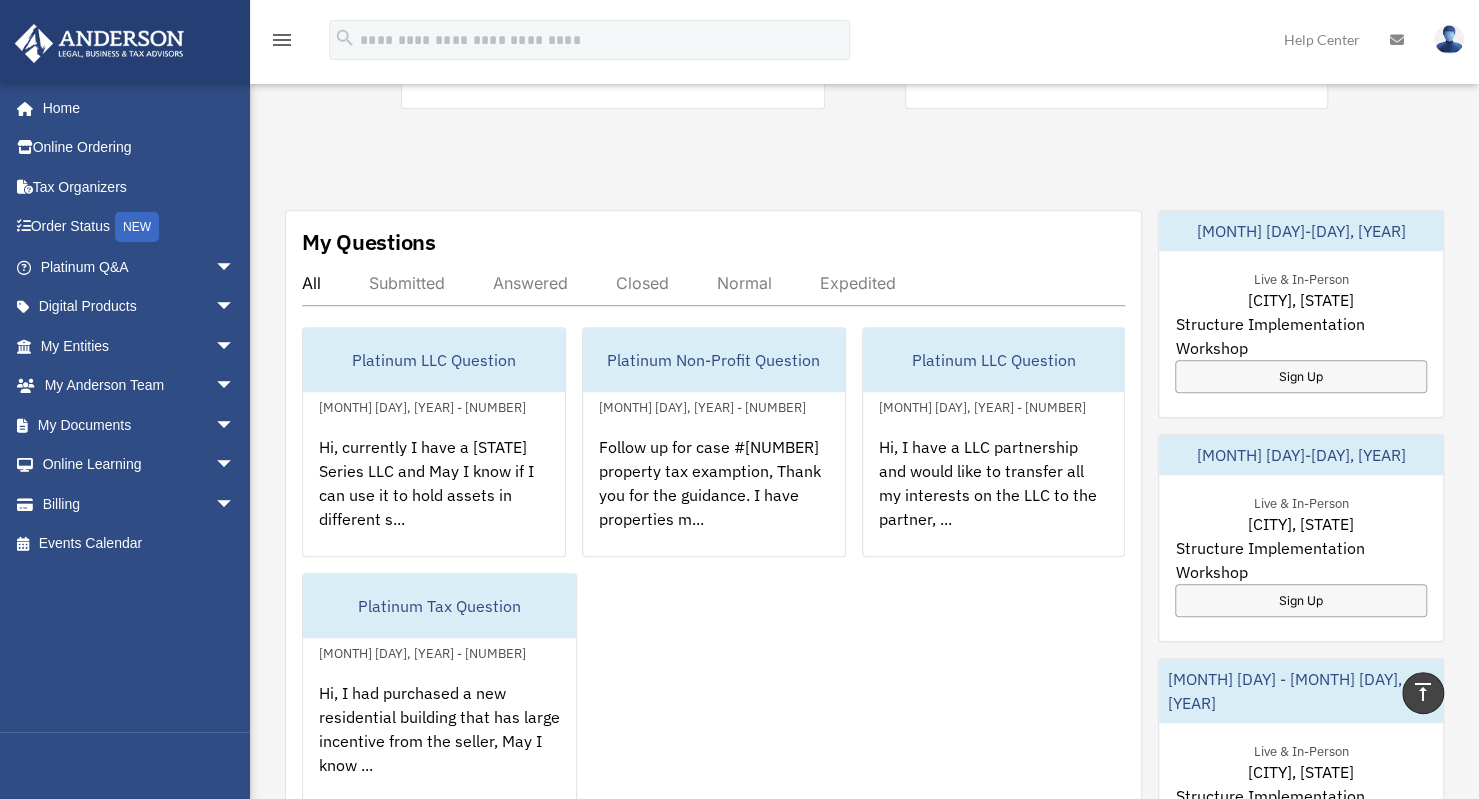 scroll, scrollTop: 700, scrollLeft: 0, axis: vertical 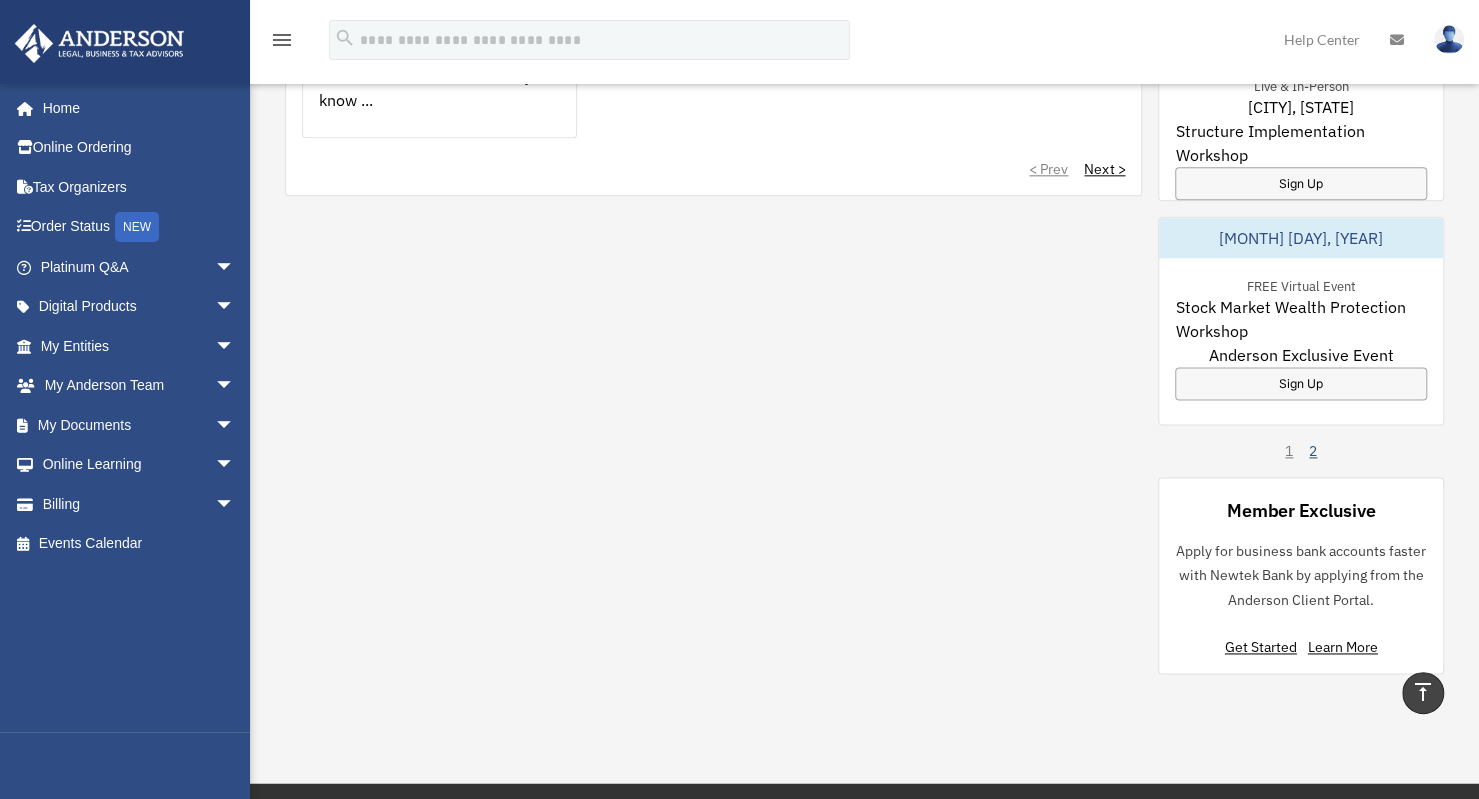 click on "2" at bounding box center (1313, 451) 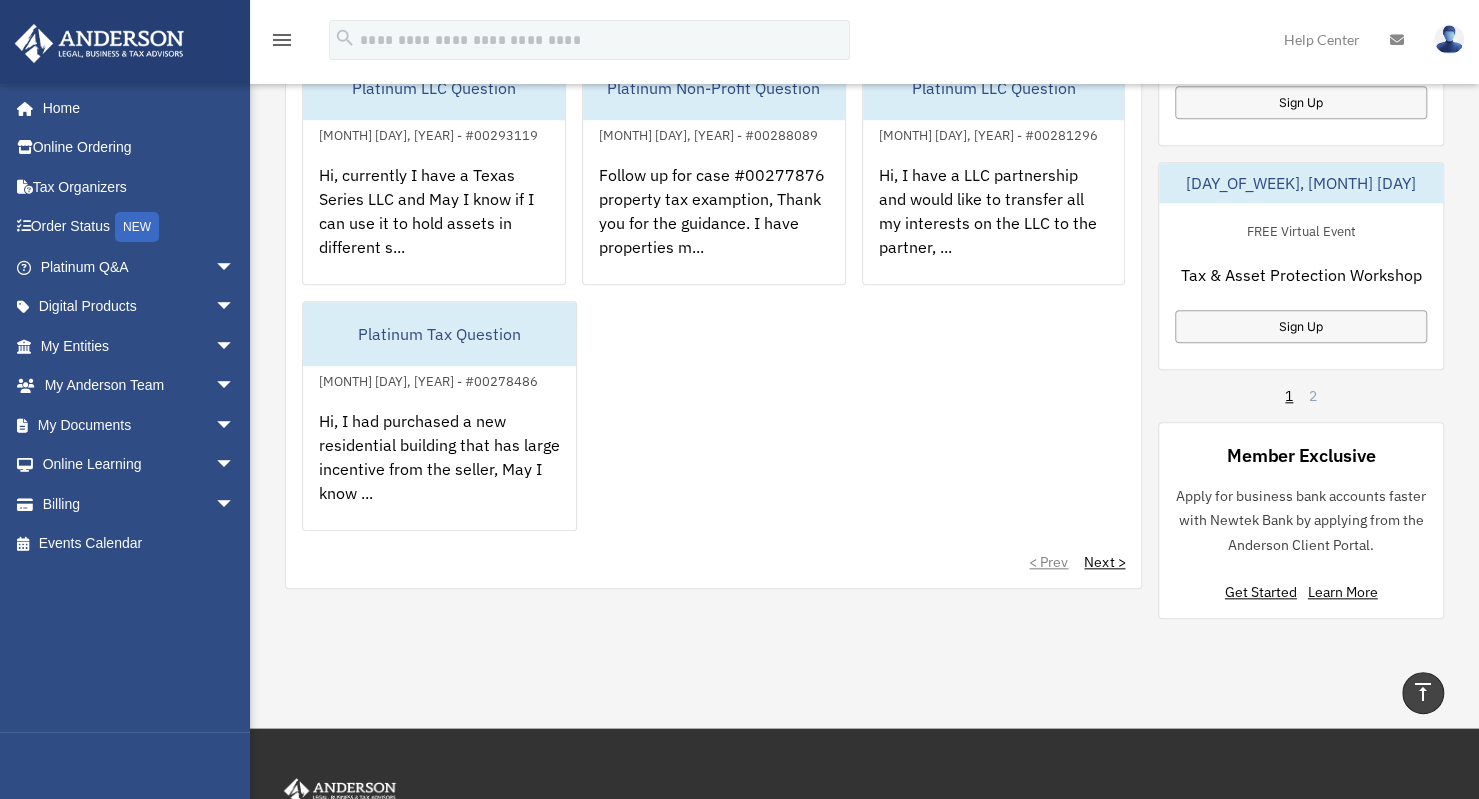 scroll, scrollTop: 940, scrollLeft: 0, axis: vertical 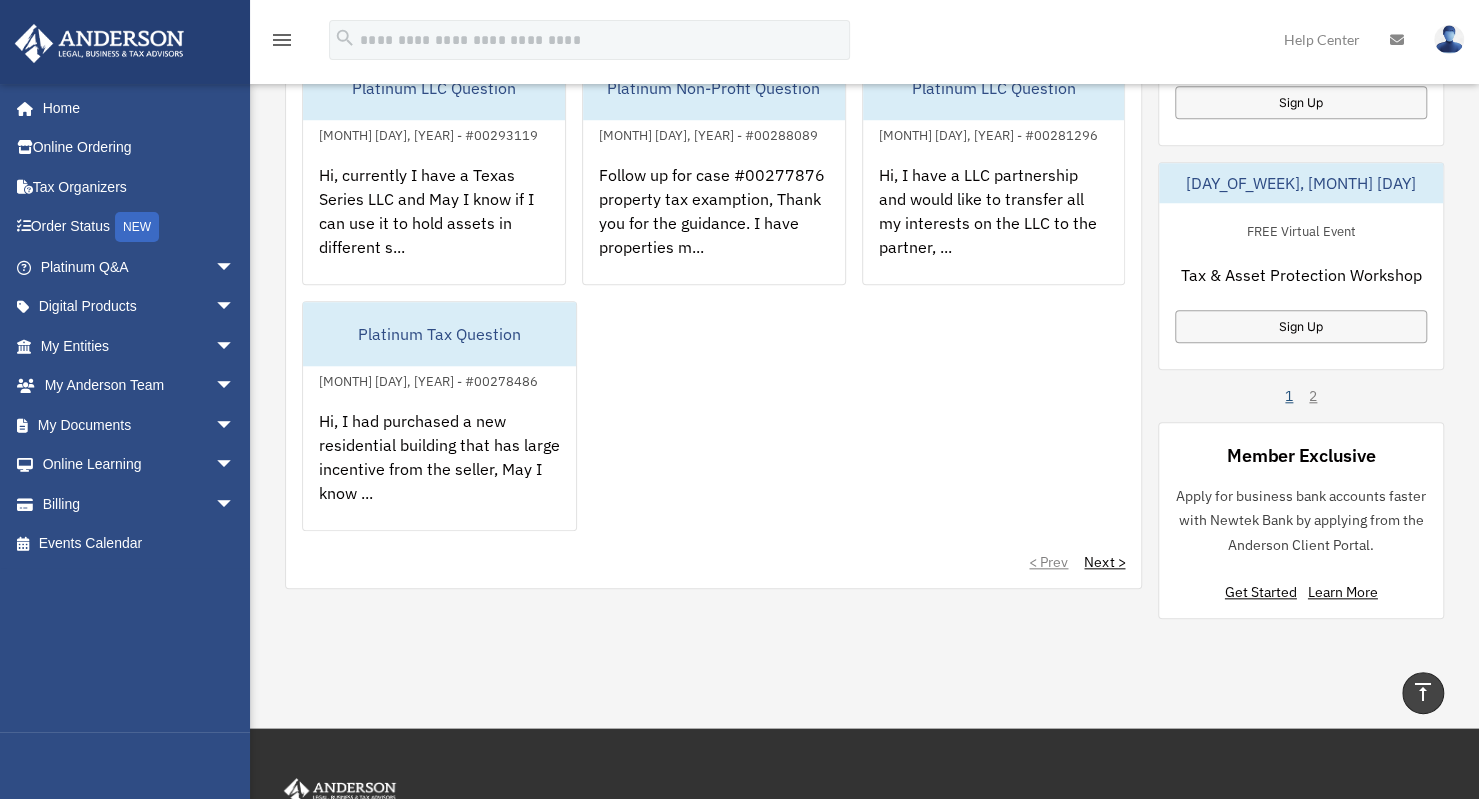 click on "1" at bounding box center (1289, 396) 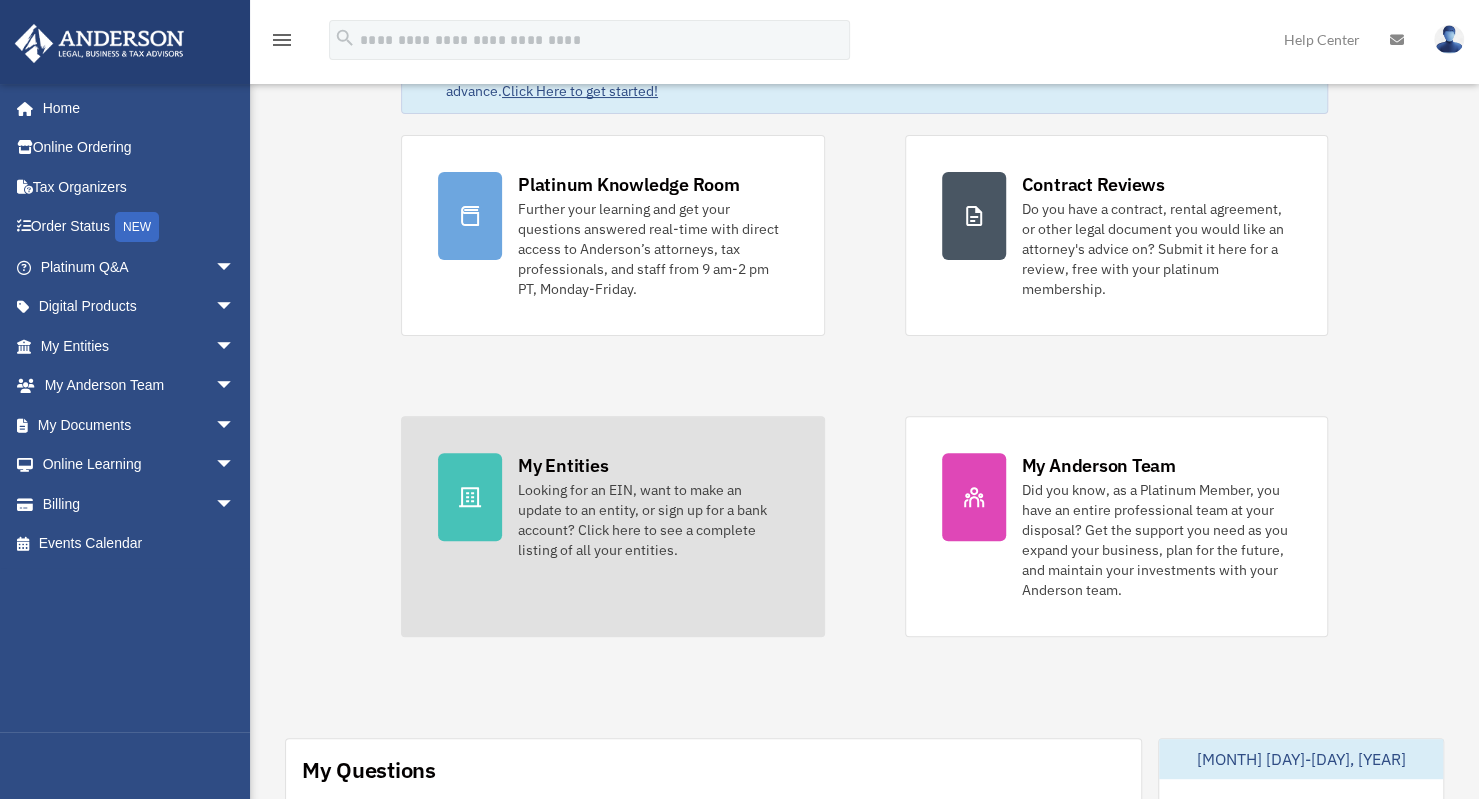 scroll, scrollTop: 0, scrollLeft: 0, axis: both 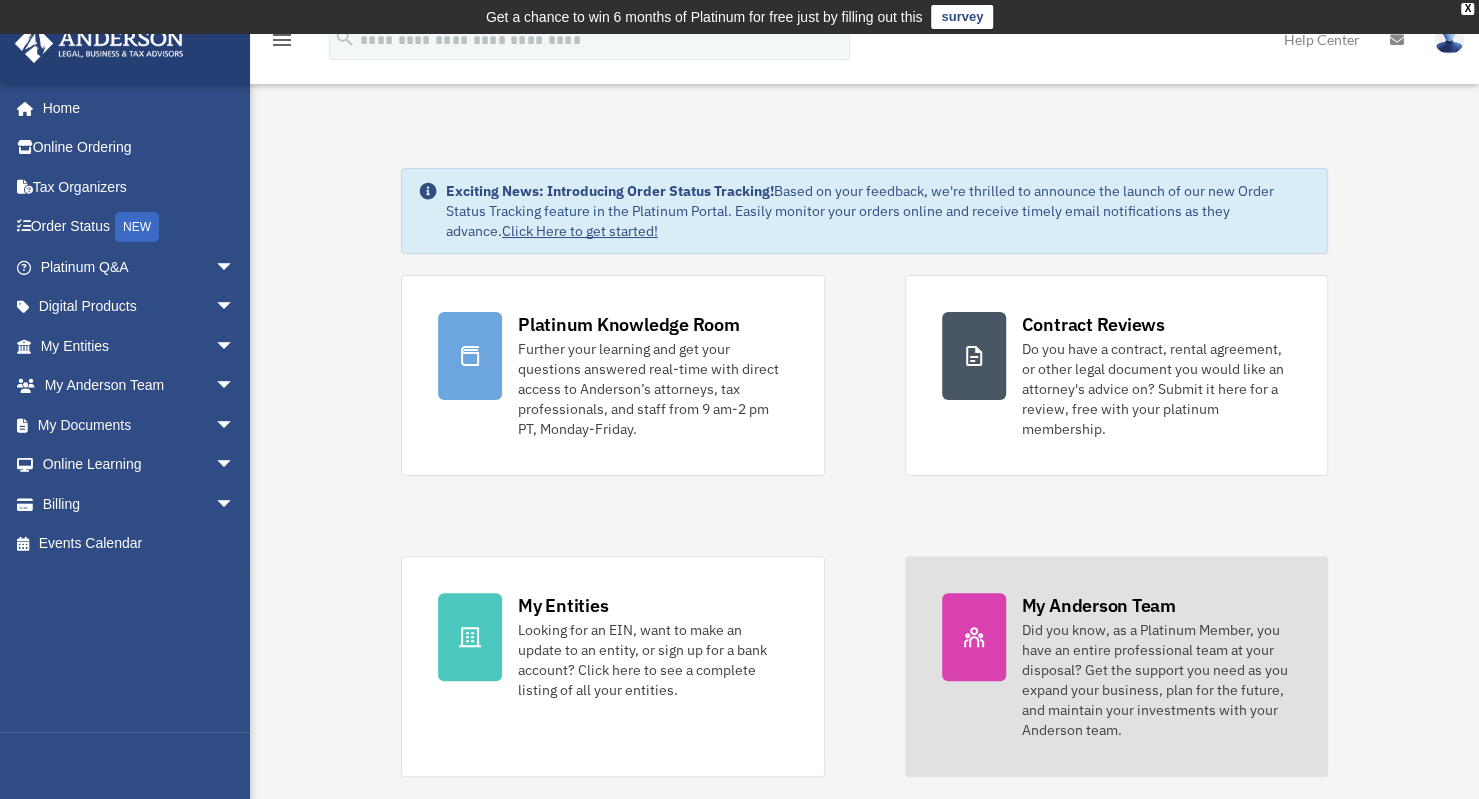 click on "My Anderson Team" at bounding box center [1099, 605] 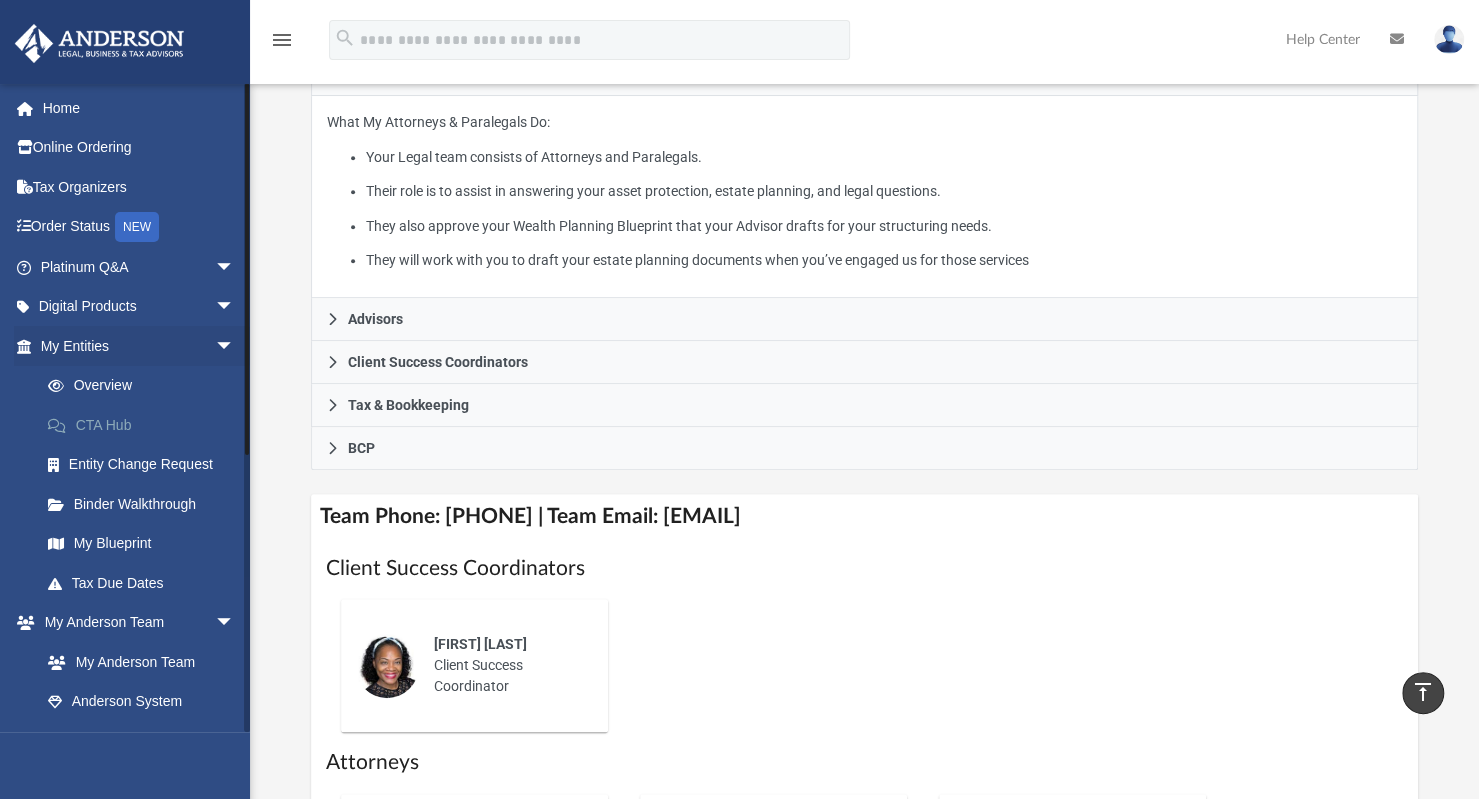 scroll, scrollTop: 300, scrollLeft: 0, axis: vertical 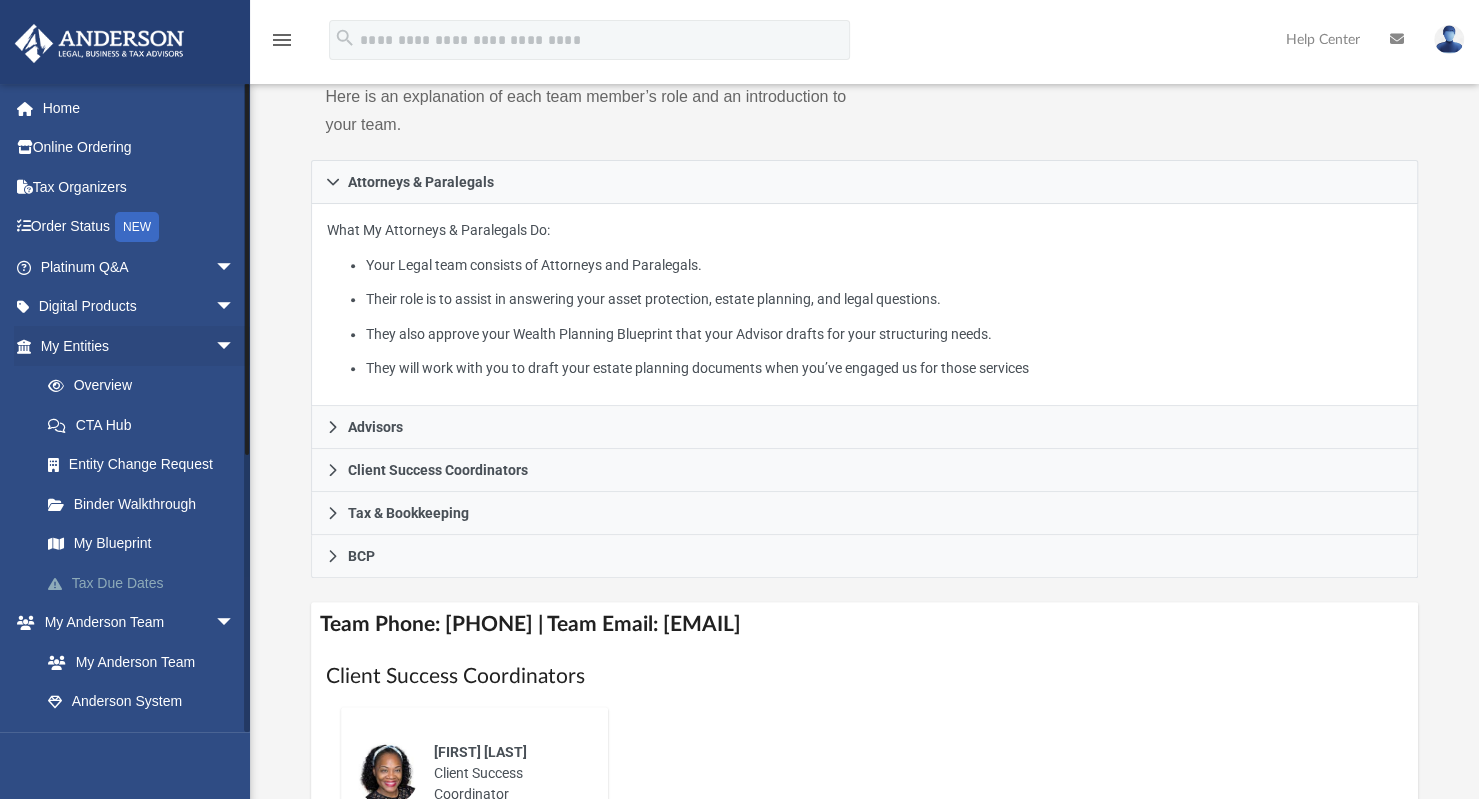 click on "Tax Due Dates" at bounding box center [146, 583] 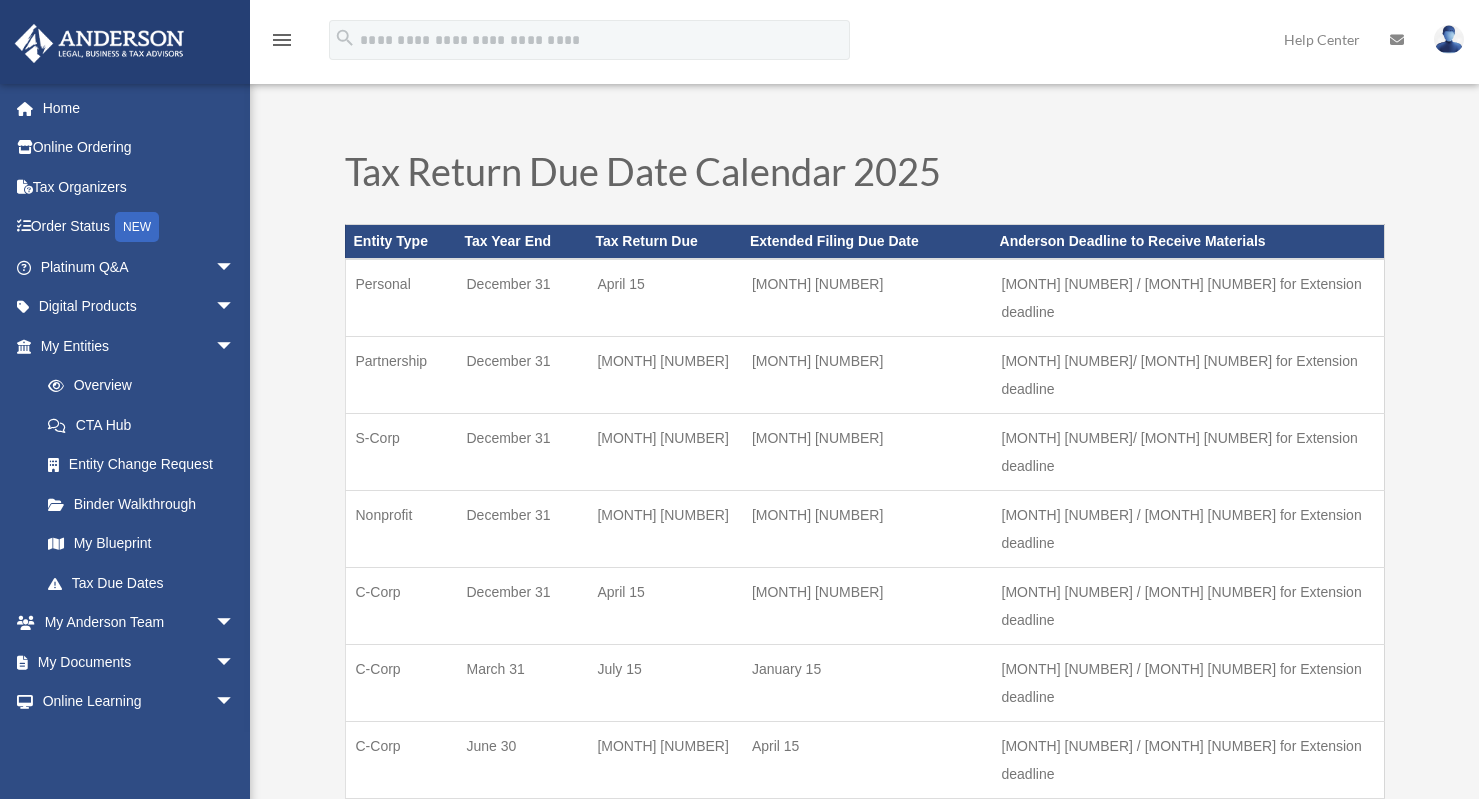 scroll, scrollTop: 0, scrollLeft: 0, axis: both 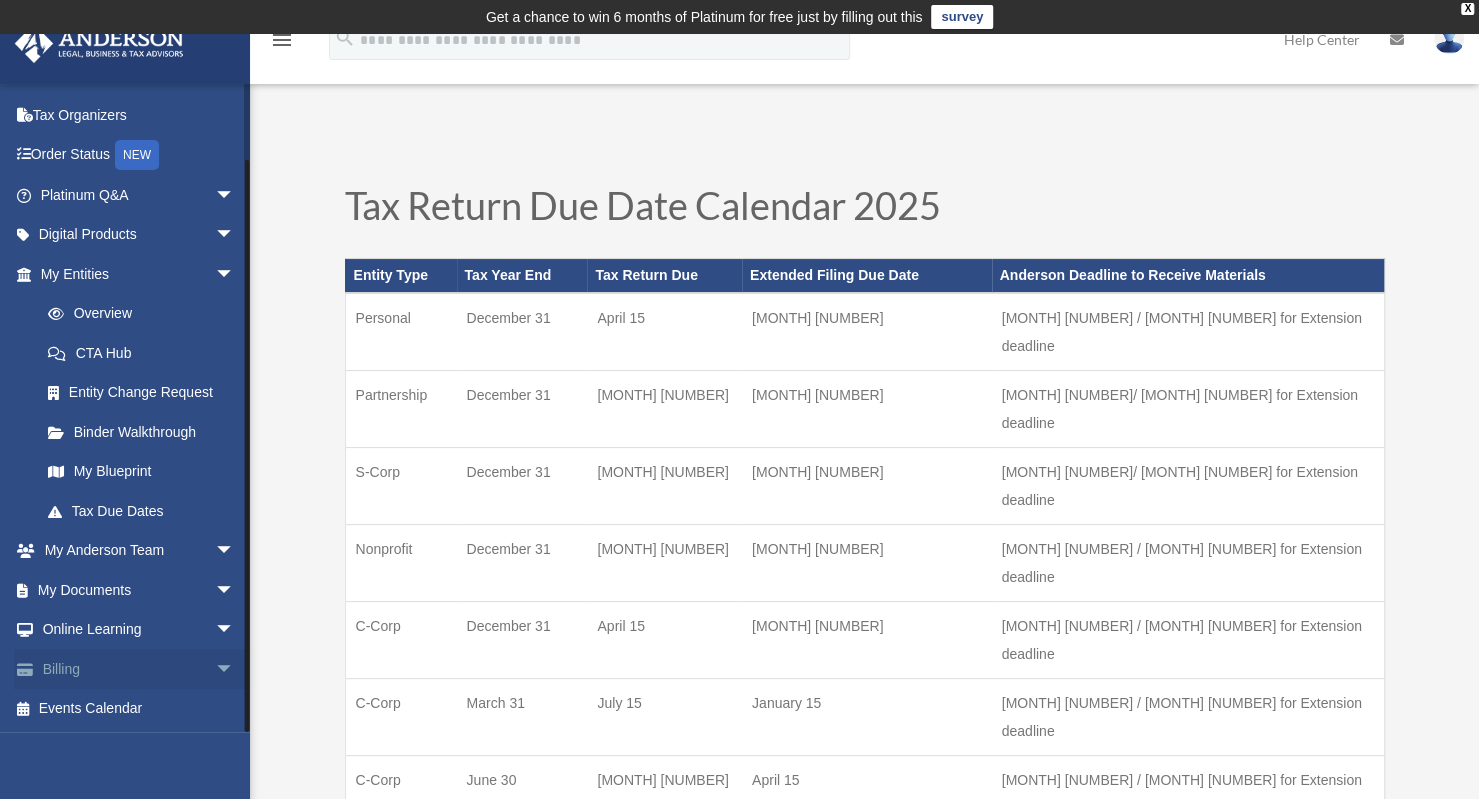 click on "Billing arrow_drop_down" at bounding box center [139, 669] 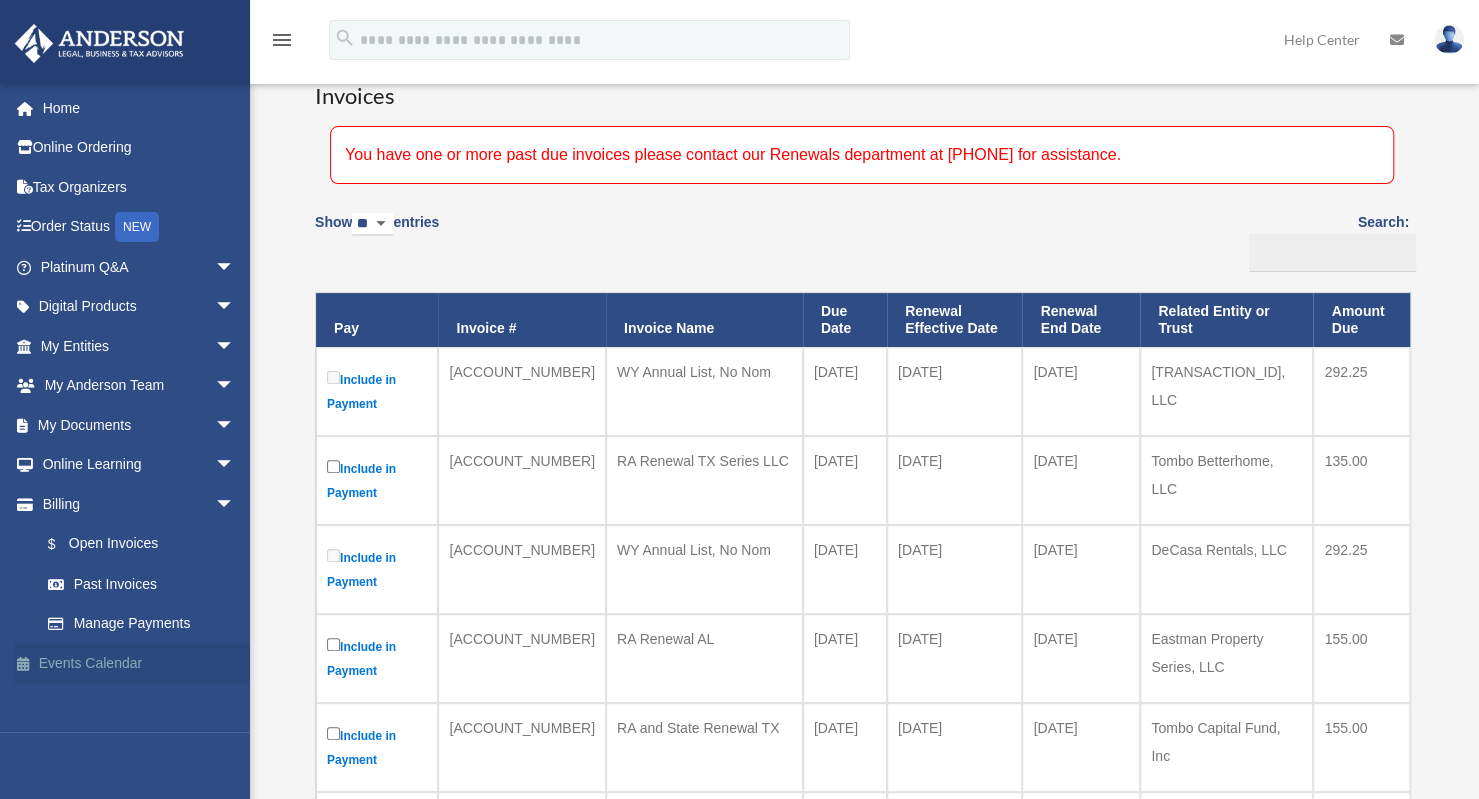 scroll, scrollTop: 300, scrollLeft: 0, axis: vertical 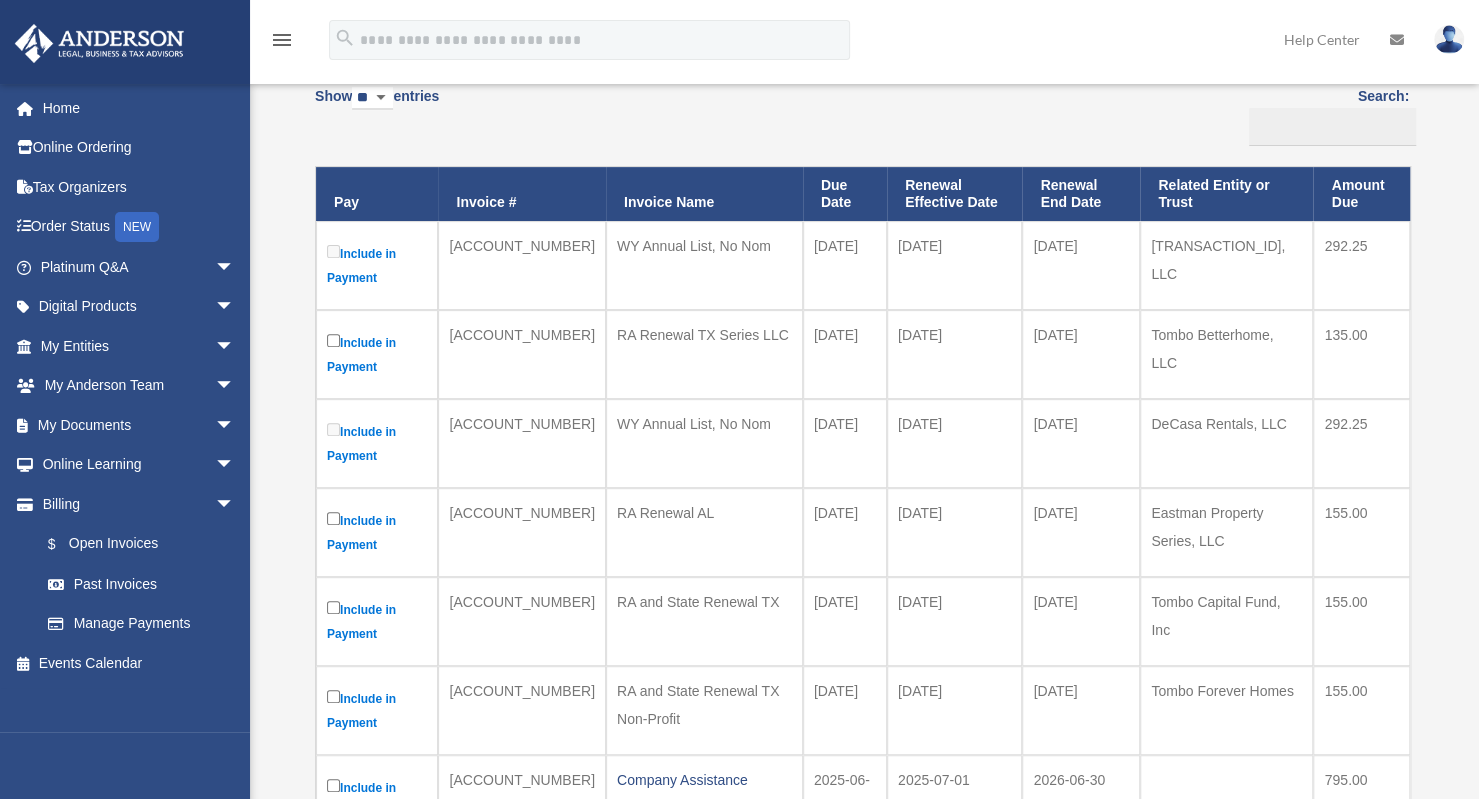 click on "WY Annual List, No Nom" at bounding box center [704, 246] 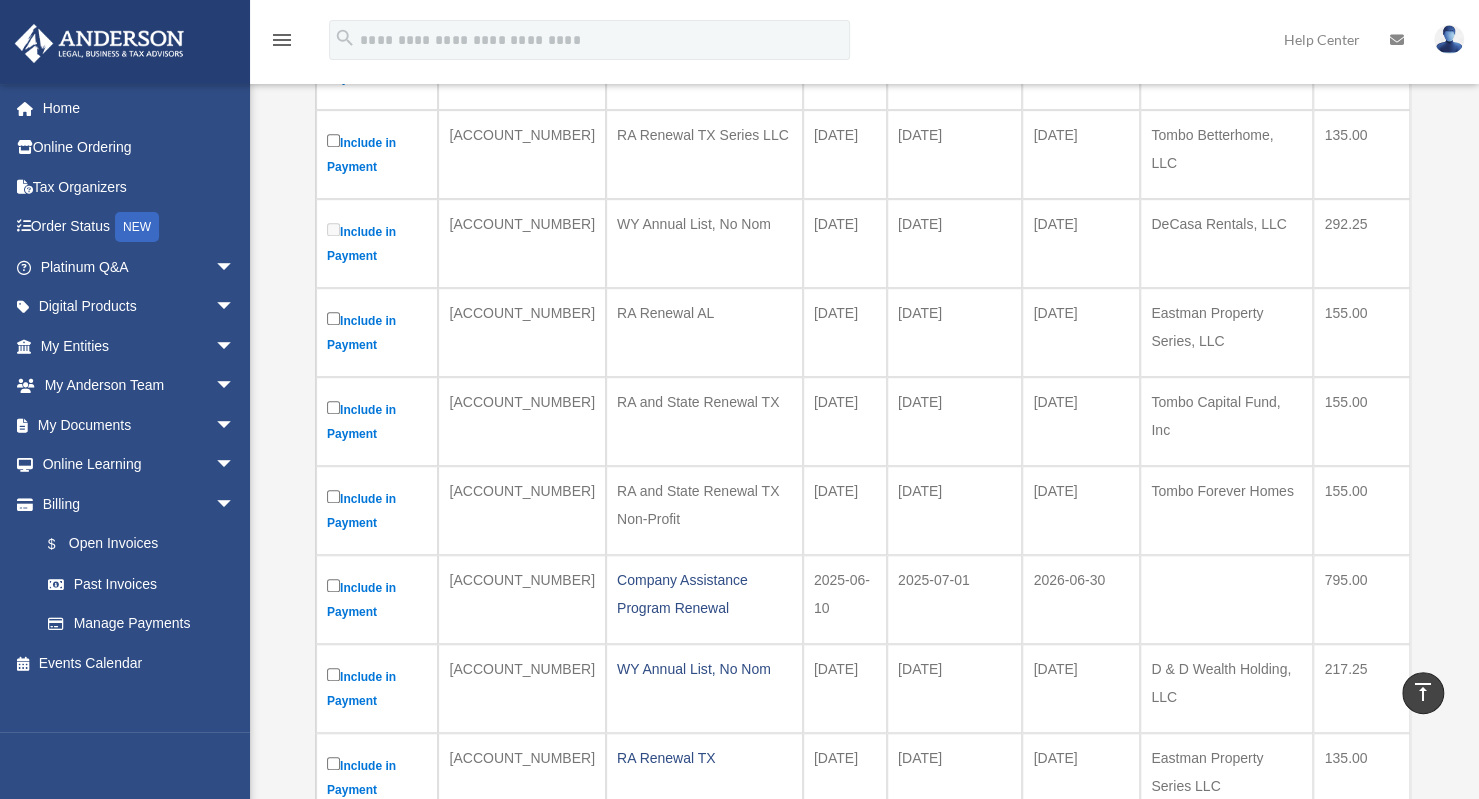scroll, scrollTop: 600, scrollLeft: 0, axis: vertical 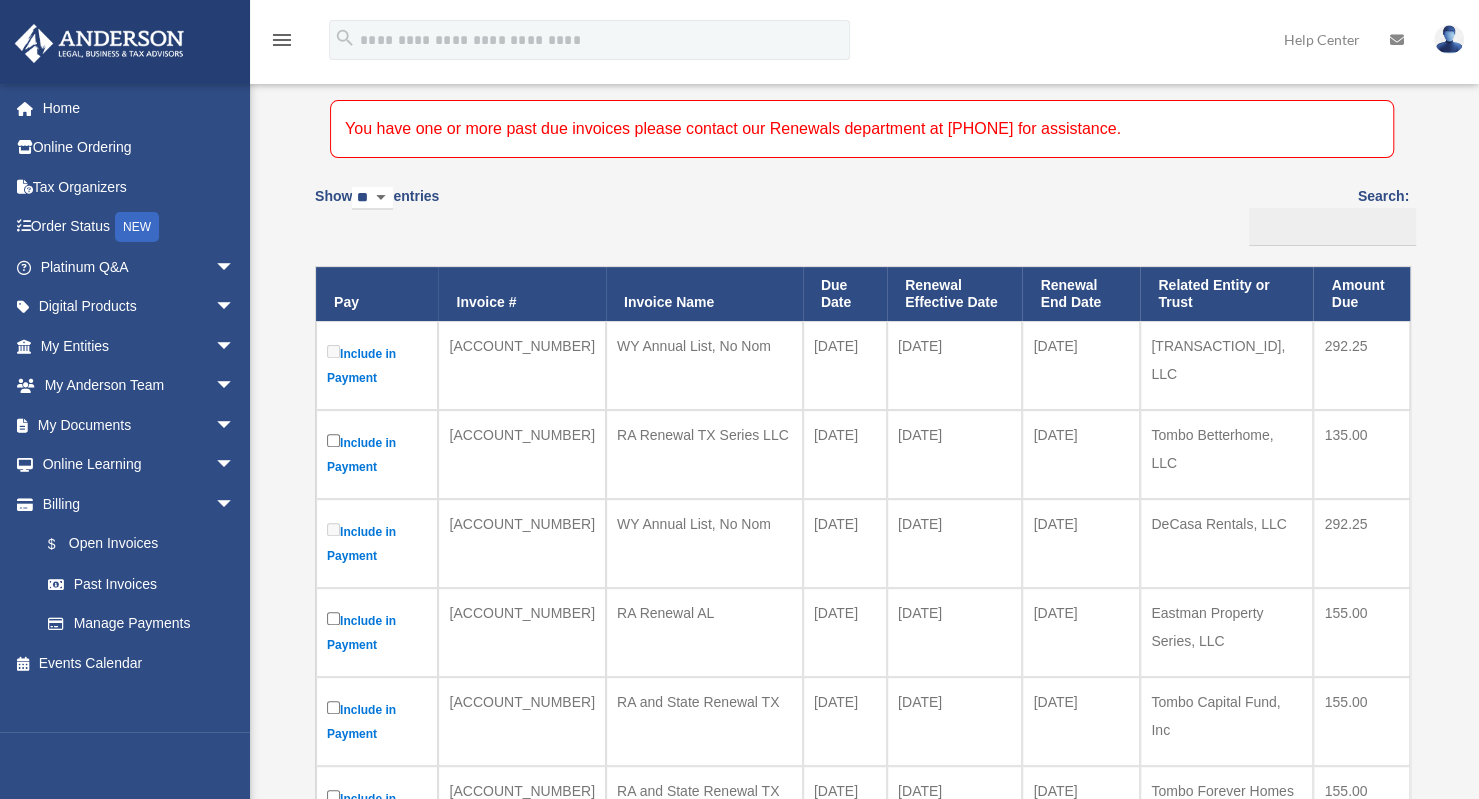 click on "Include in Payment" at bounding box center [377, 365] 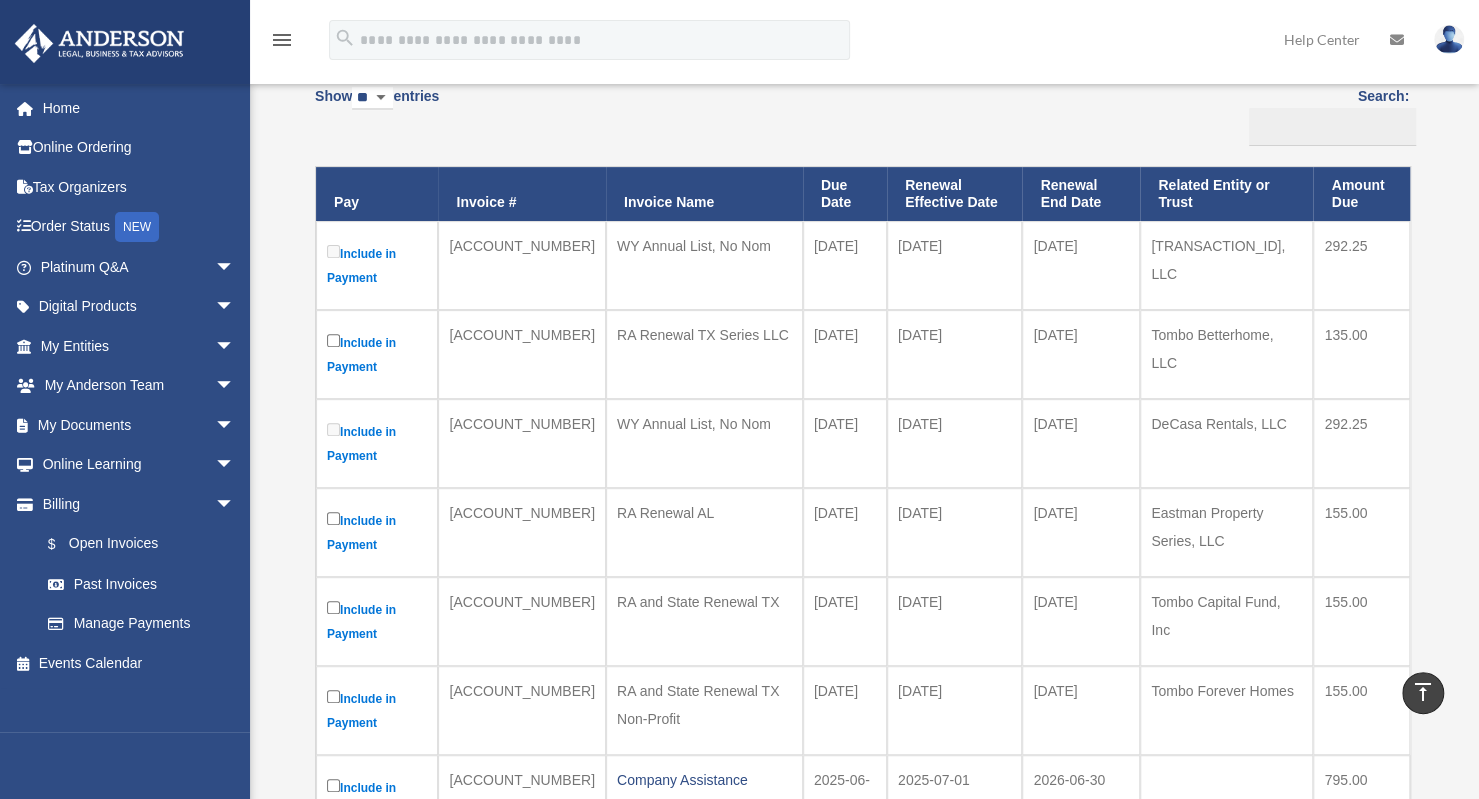 scroll, scrollTop: 0, scrollLeft: 0, axis: both 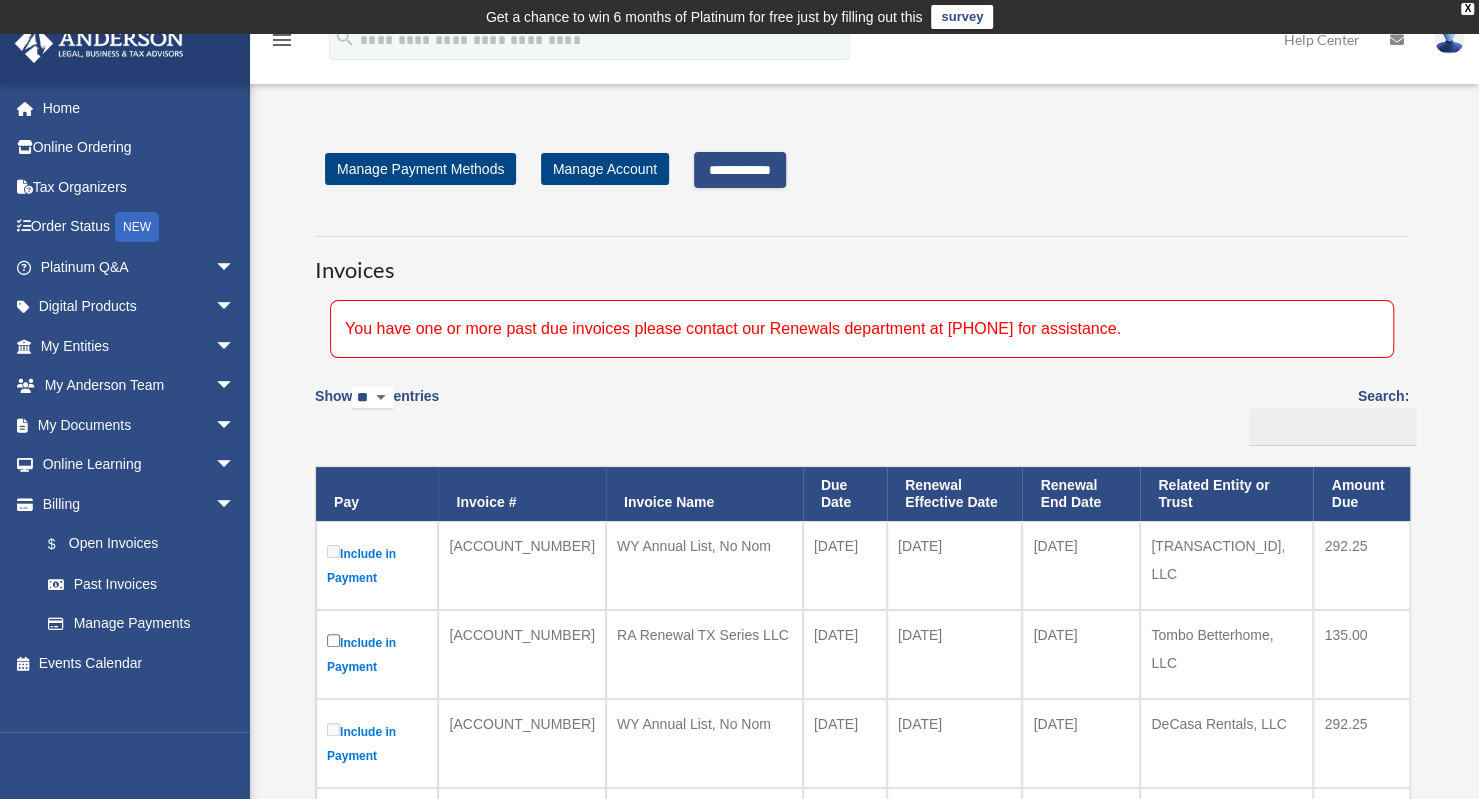 click on "**********" at bounding box center [740, 170] 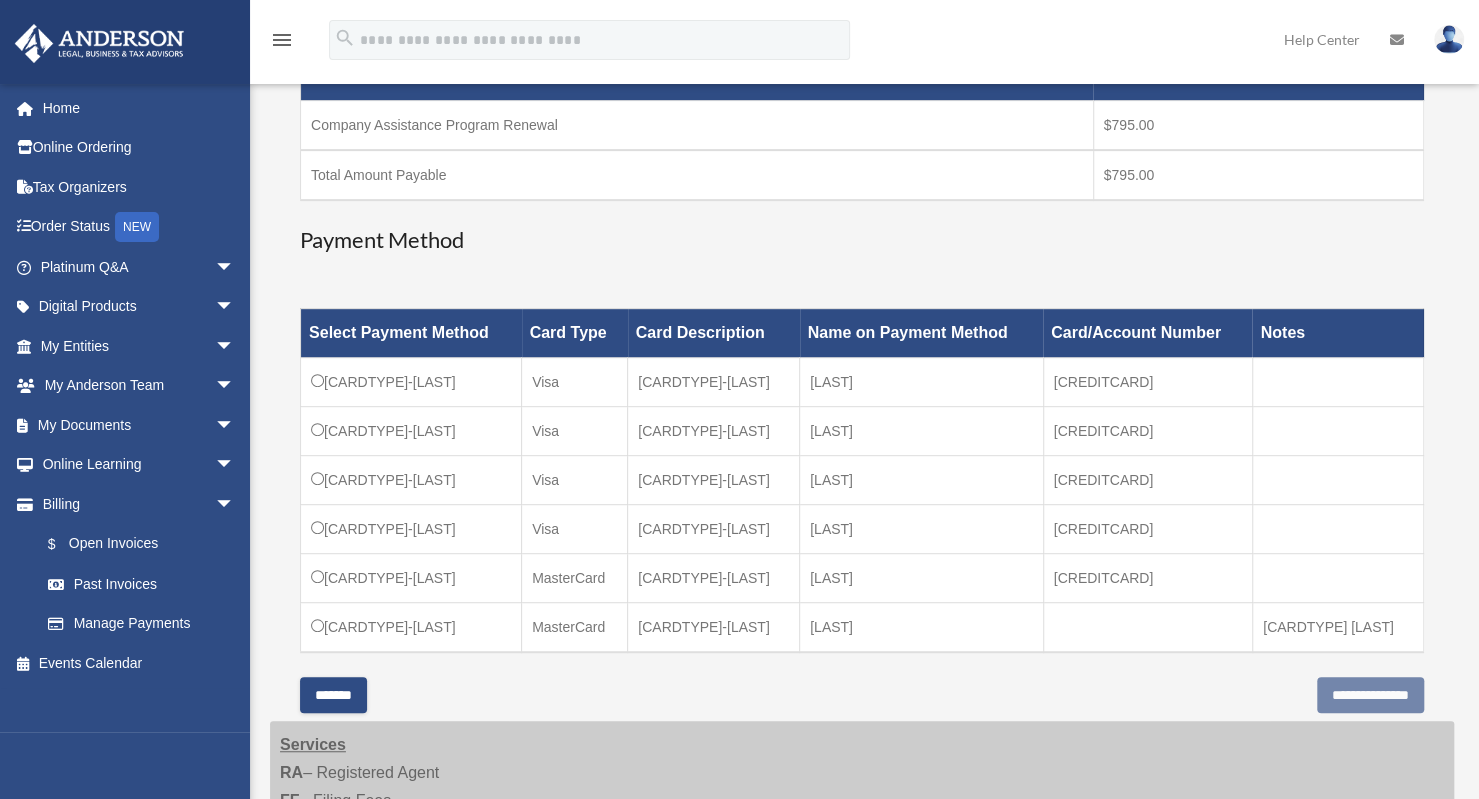 scroll, scrollTop: 500, scrollLeft: 0, axis: vertical 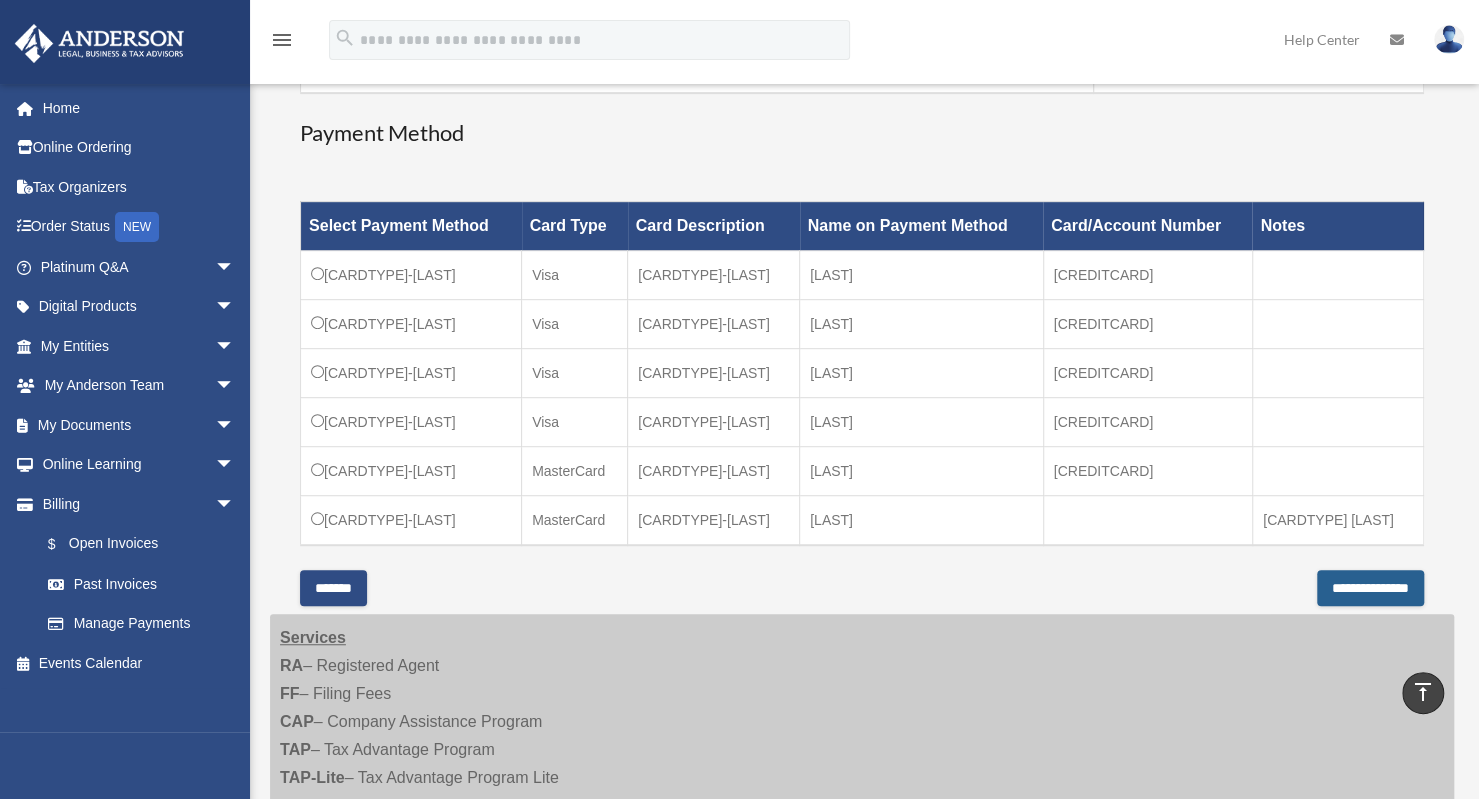 click on "**********" at bounding box center [1370, 588] 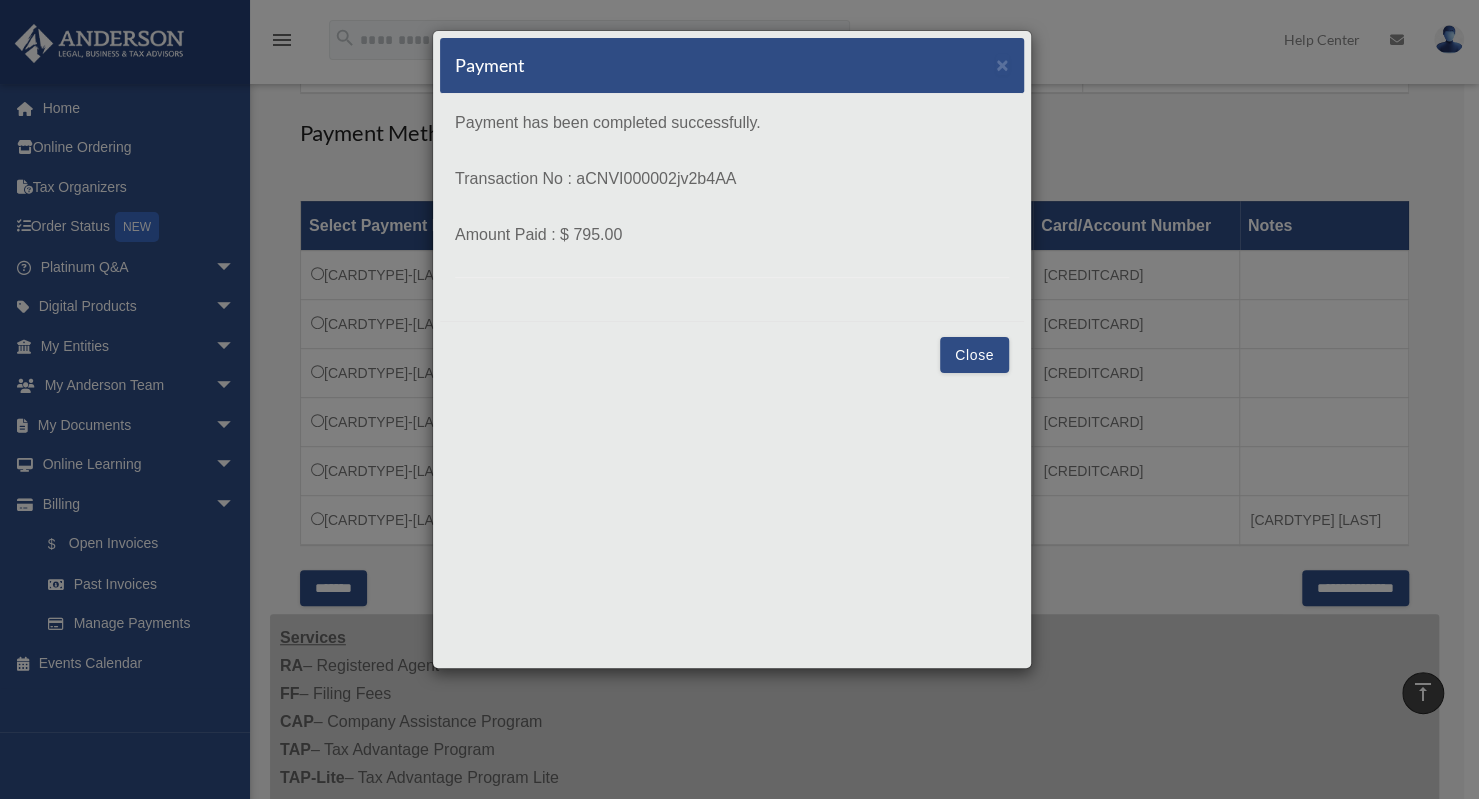 click on "Close" at bounding box center (974, 355) 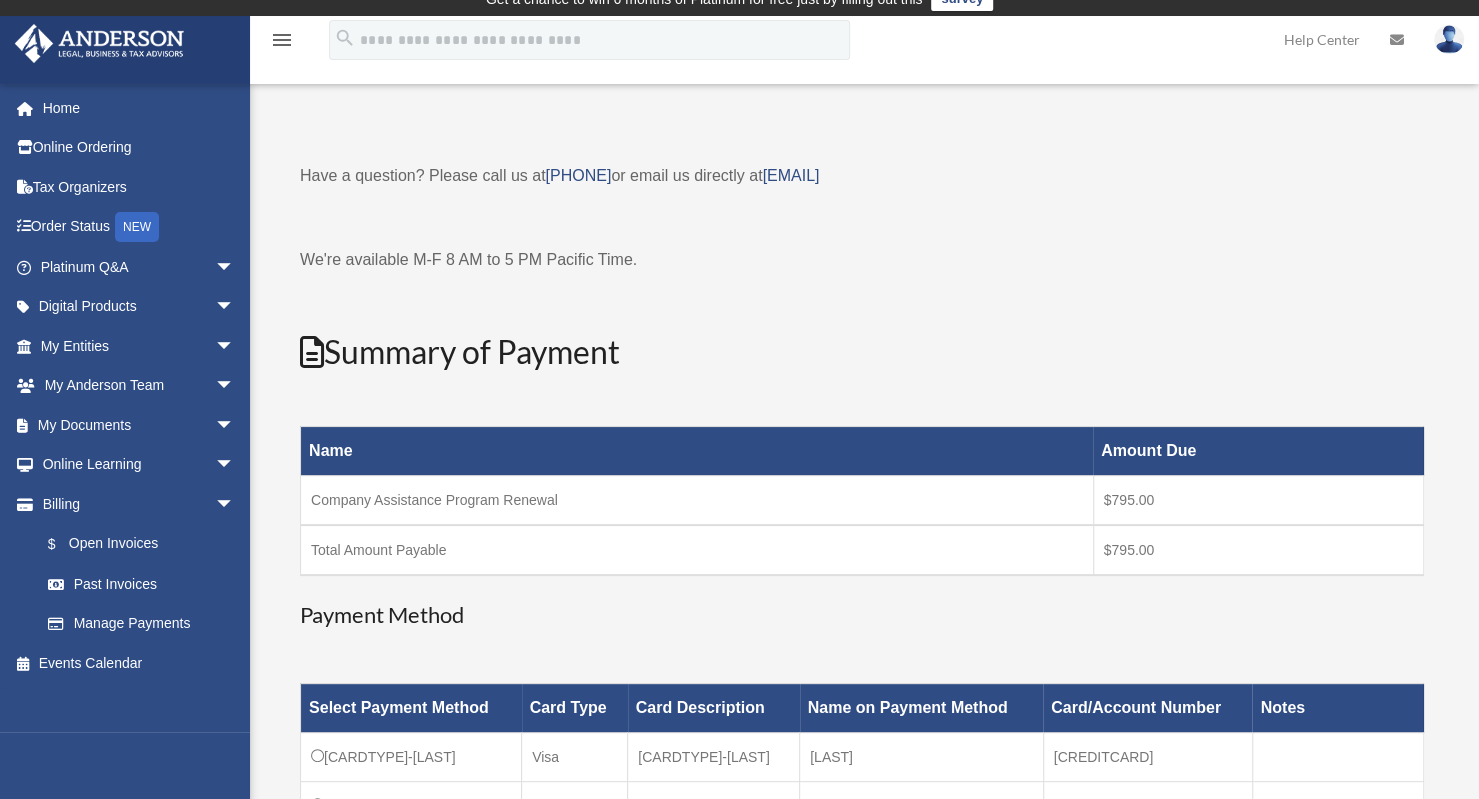 scroll, scrollTop: 0, scrollLeft: 0, axis: both 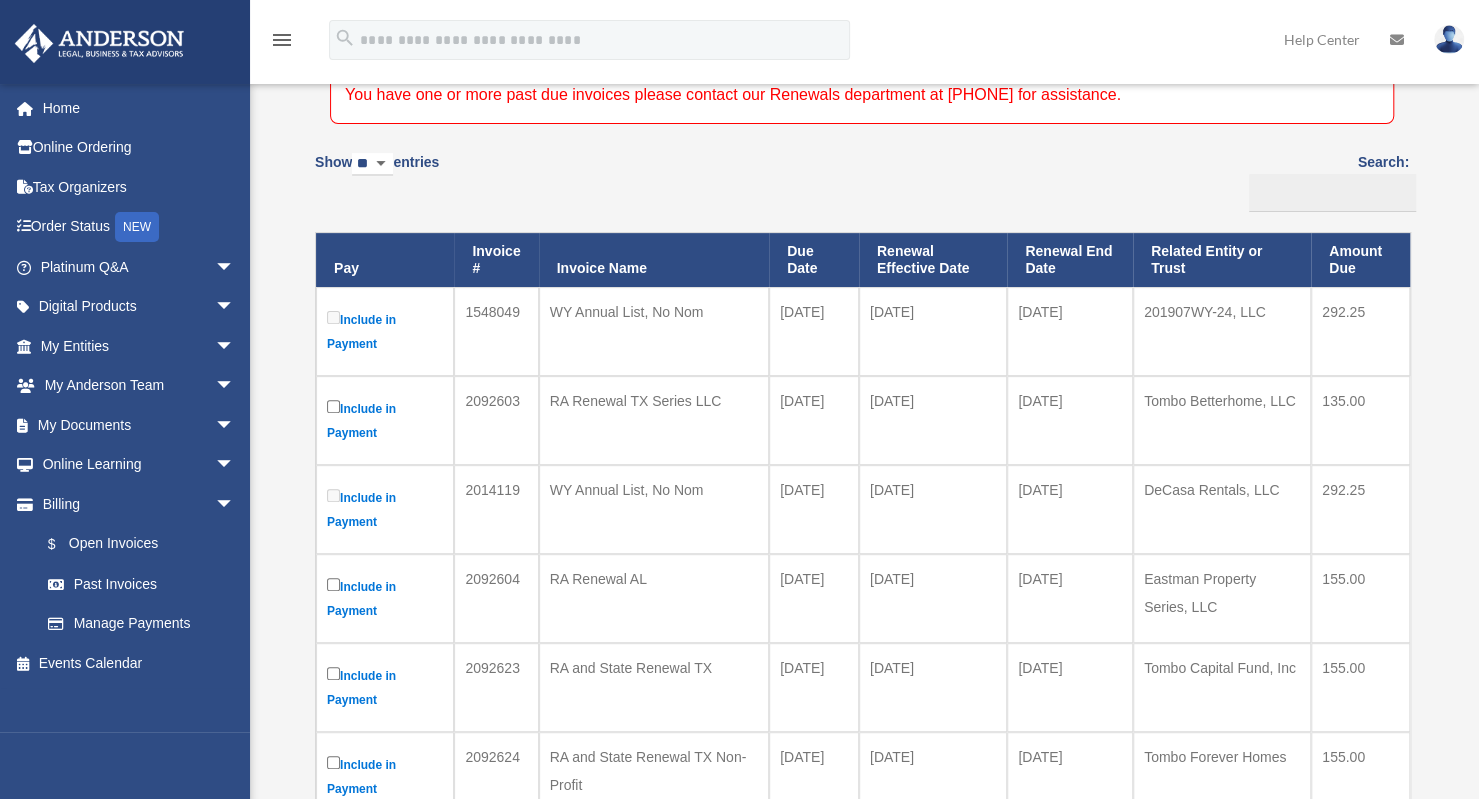 click on "Include in Payment" at bounding box center [385, 331] 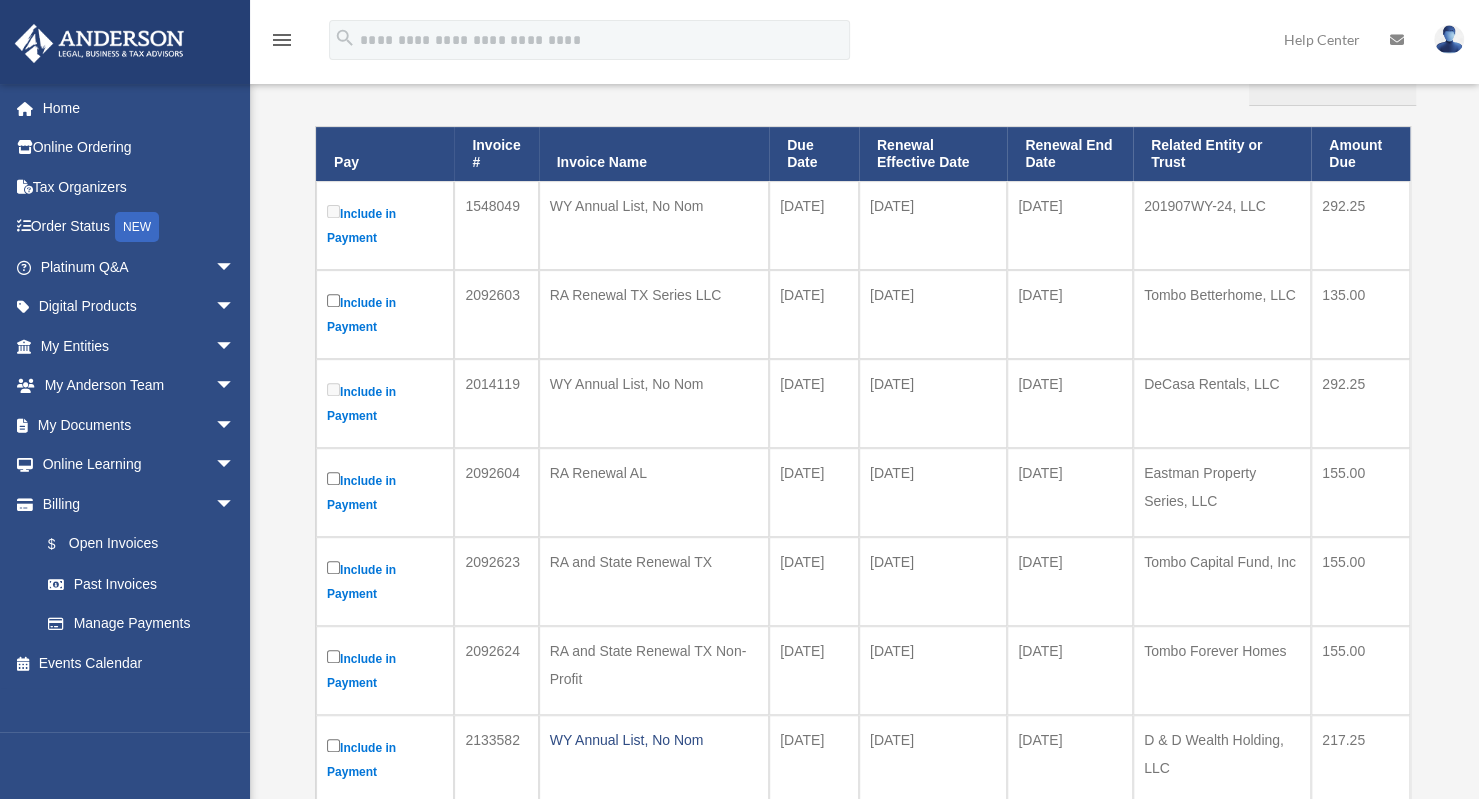 scroll, scrollTop: 214, scrollLeft: 0, axis: vertical 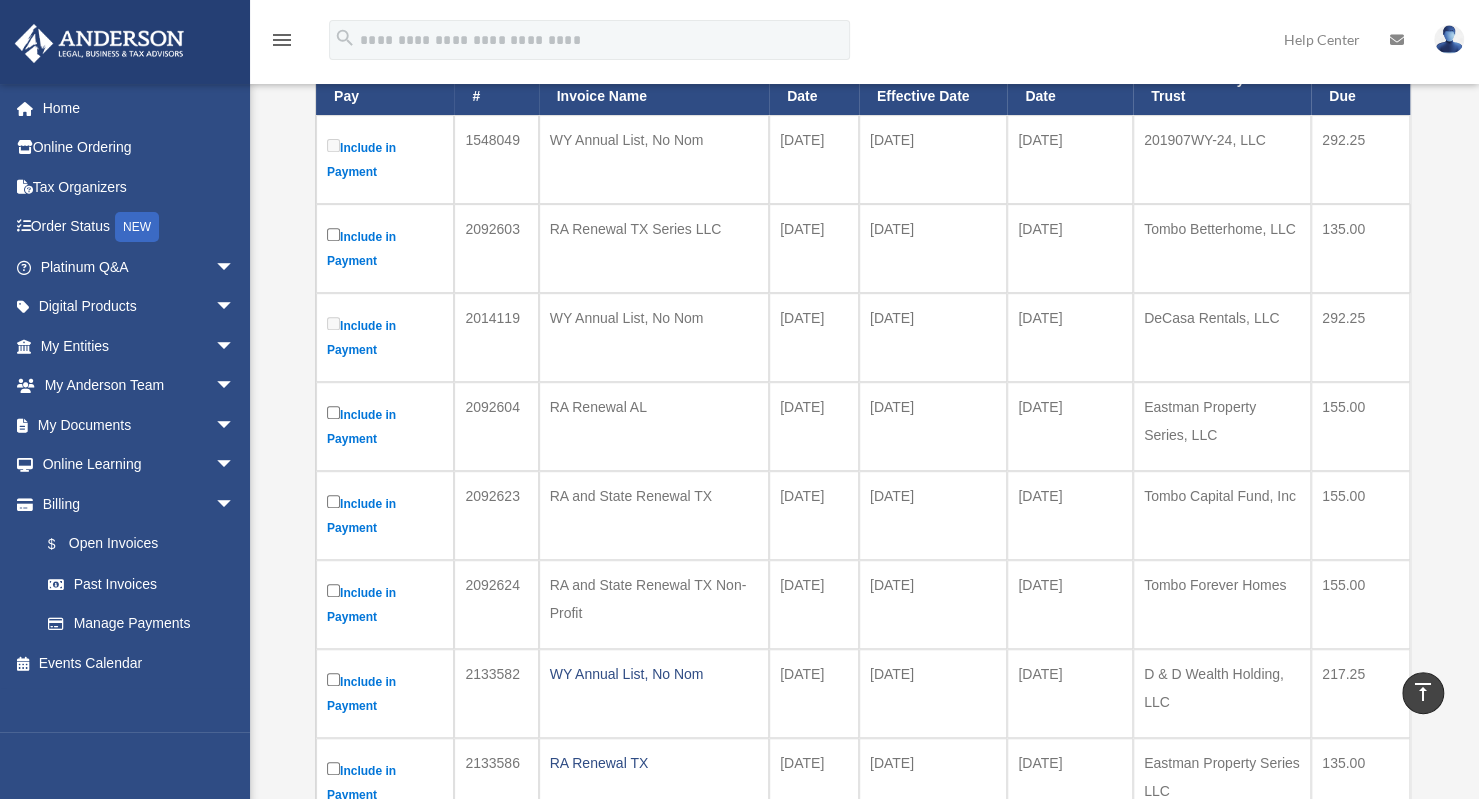 click on "Include in Payment" at bounding box center (385, 248) 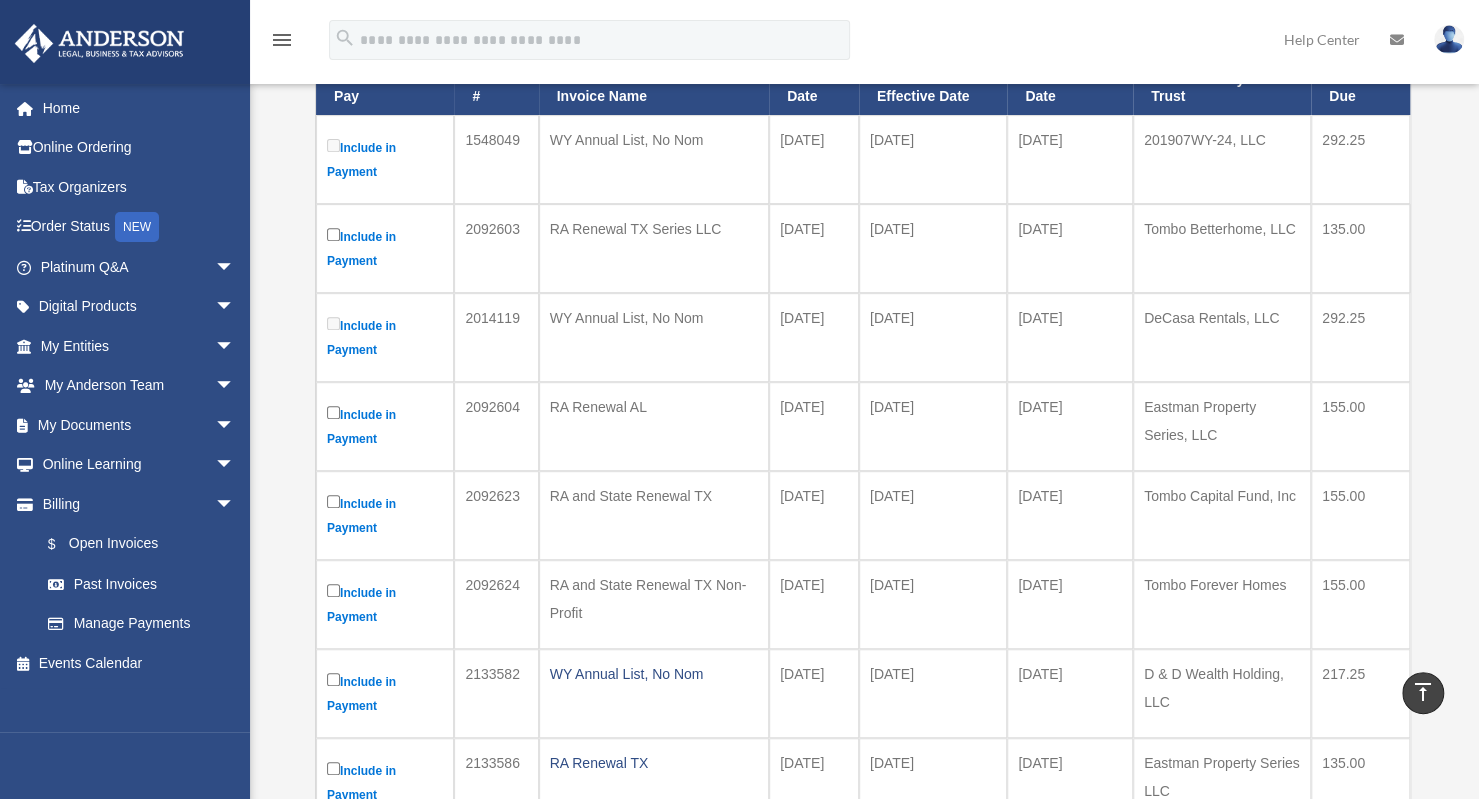 click on "Include in Payment" at bounding box center [385, 248] 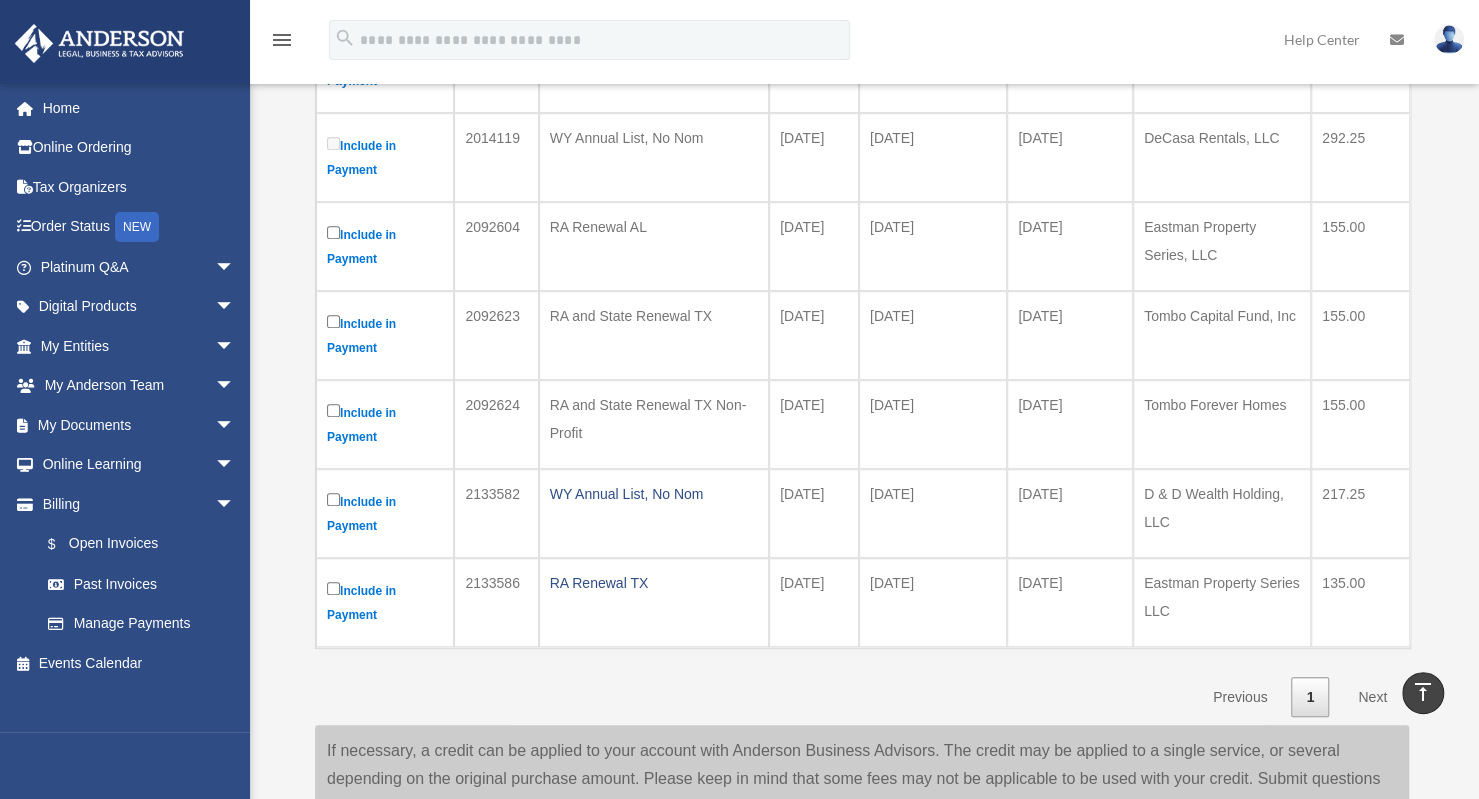 scroll, scrollTop: 588, scrollLeft: 0, axis: vertical 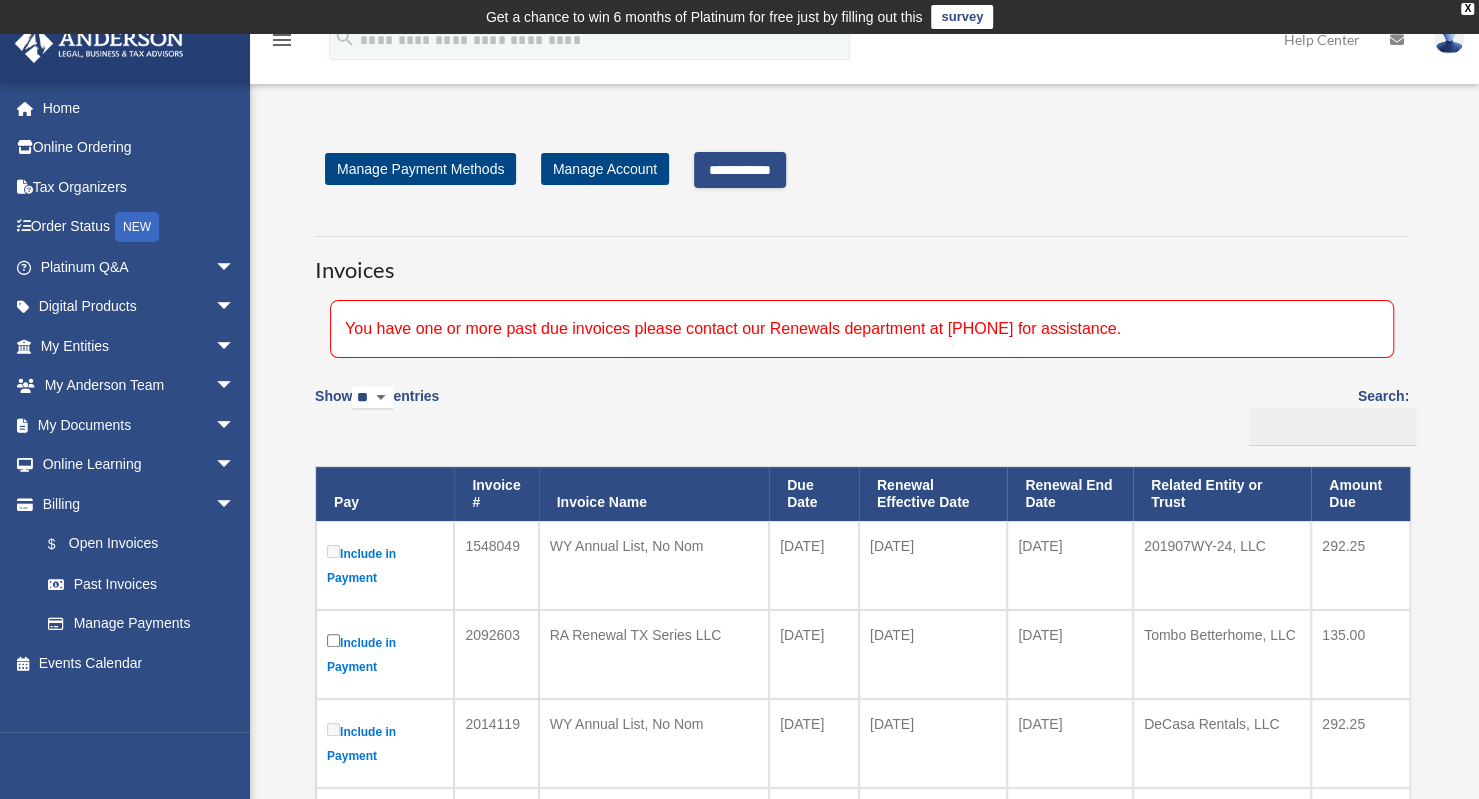 click on "**********" at bounding box center [740, 170] 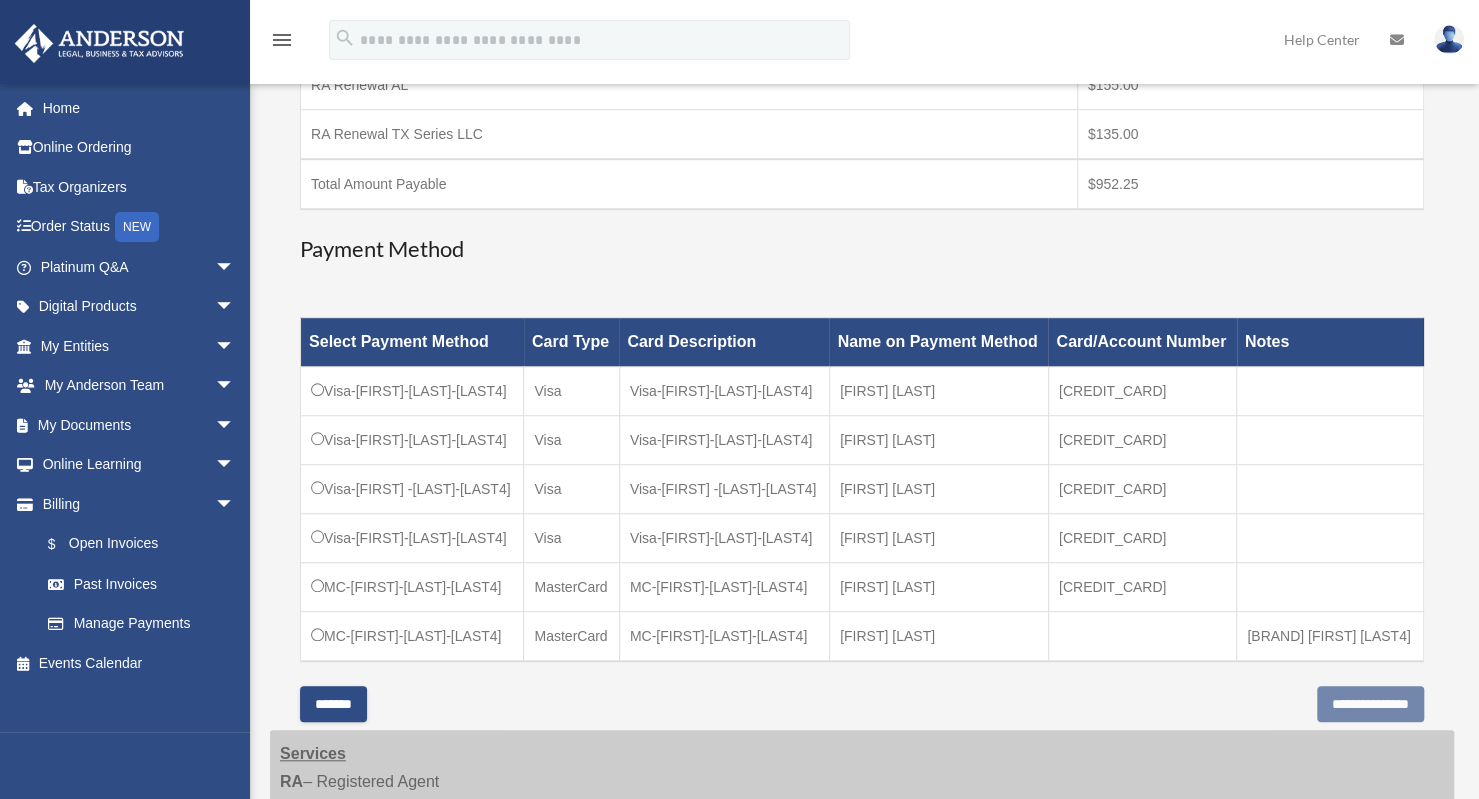 scroll, scrollTop: 700, scrollLeft: 0, axis: vertical 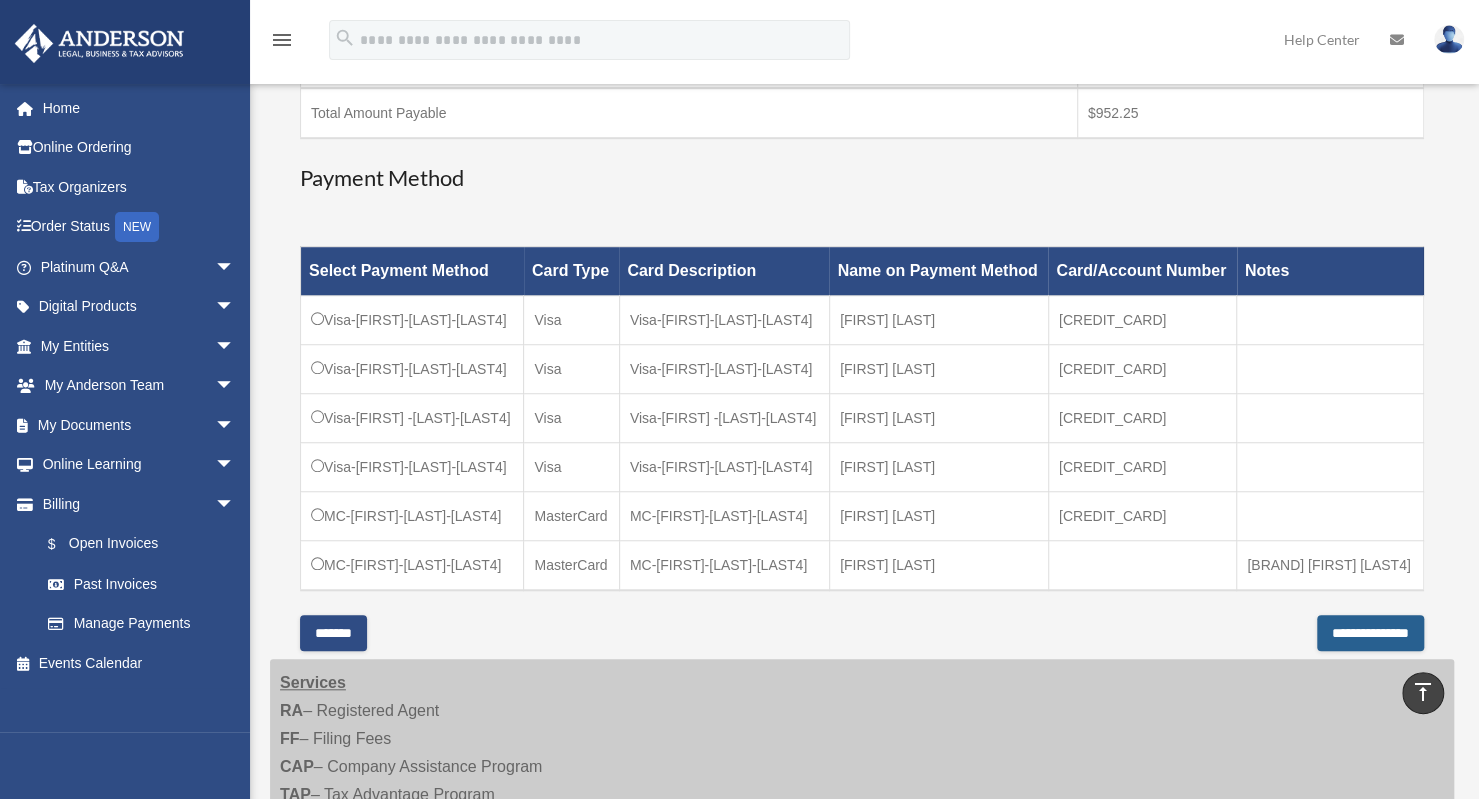 click on "**********" at bounding box center [1370, 633] 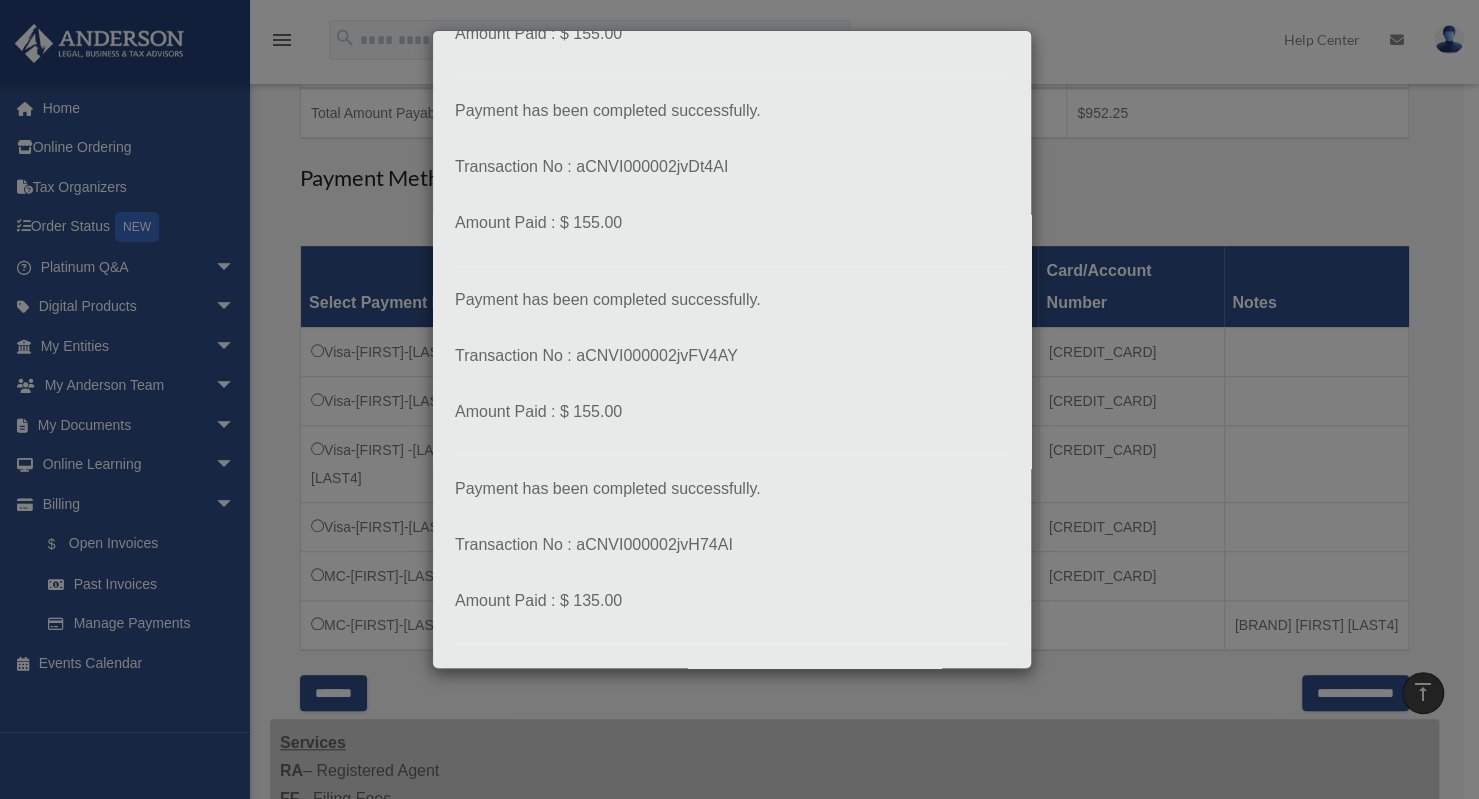 scroll, scrollTop: 668, scrollLeft: 0, axis: vertical 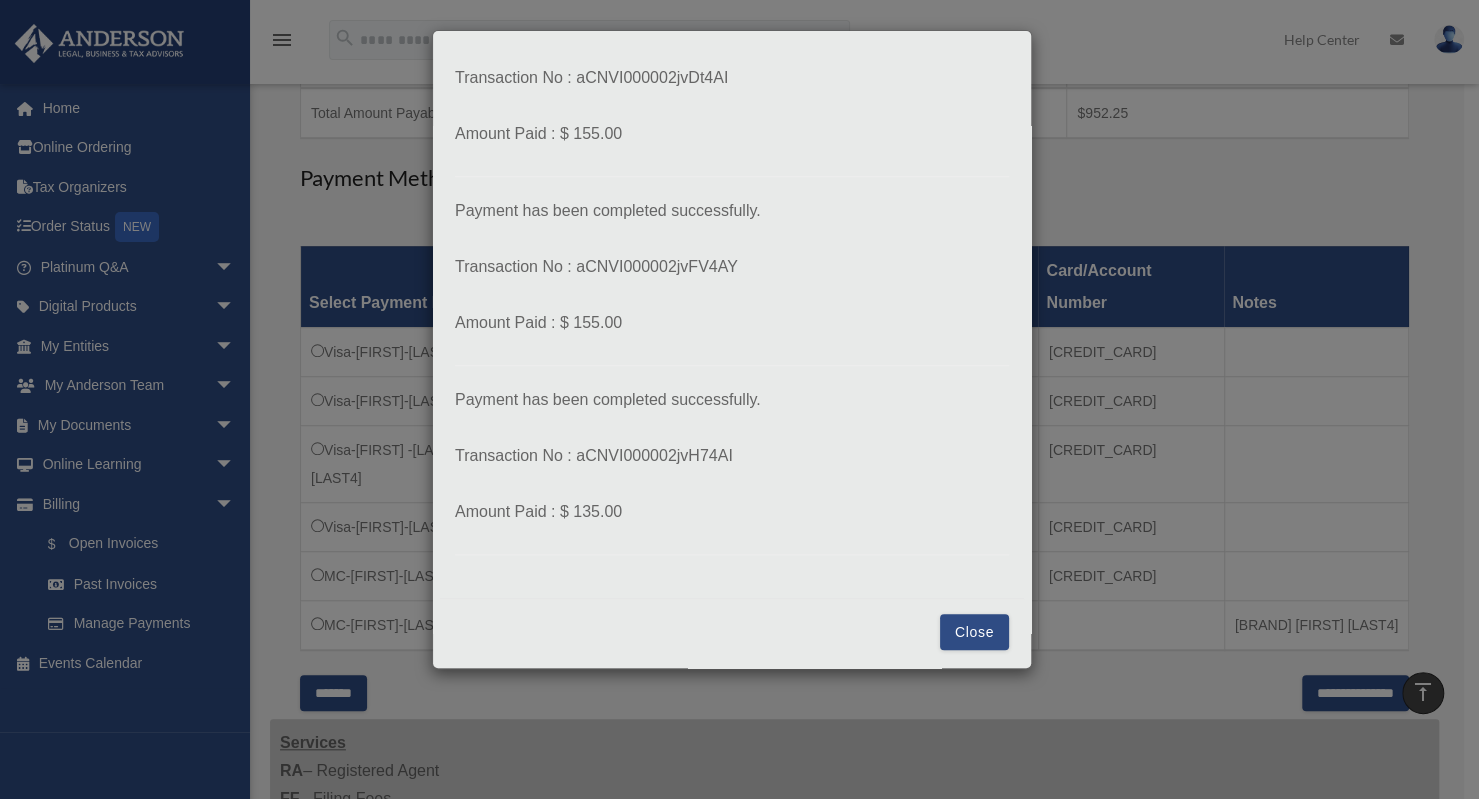 click on "Close" at bounding box center (974, 632) 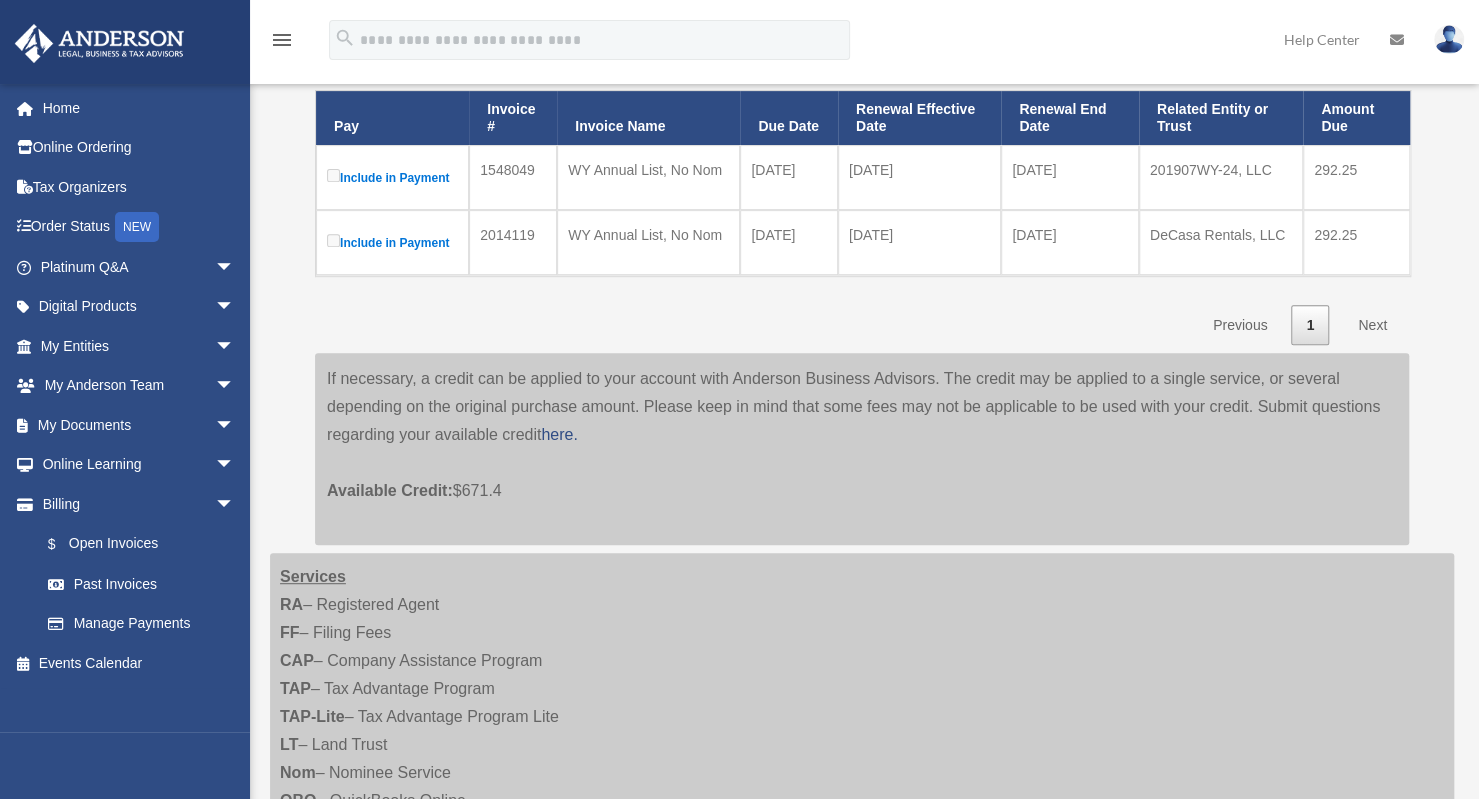scroll, scrollTop: 332, scrollLeft: 0, axis: vertical 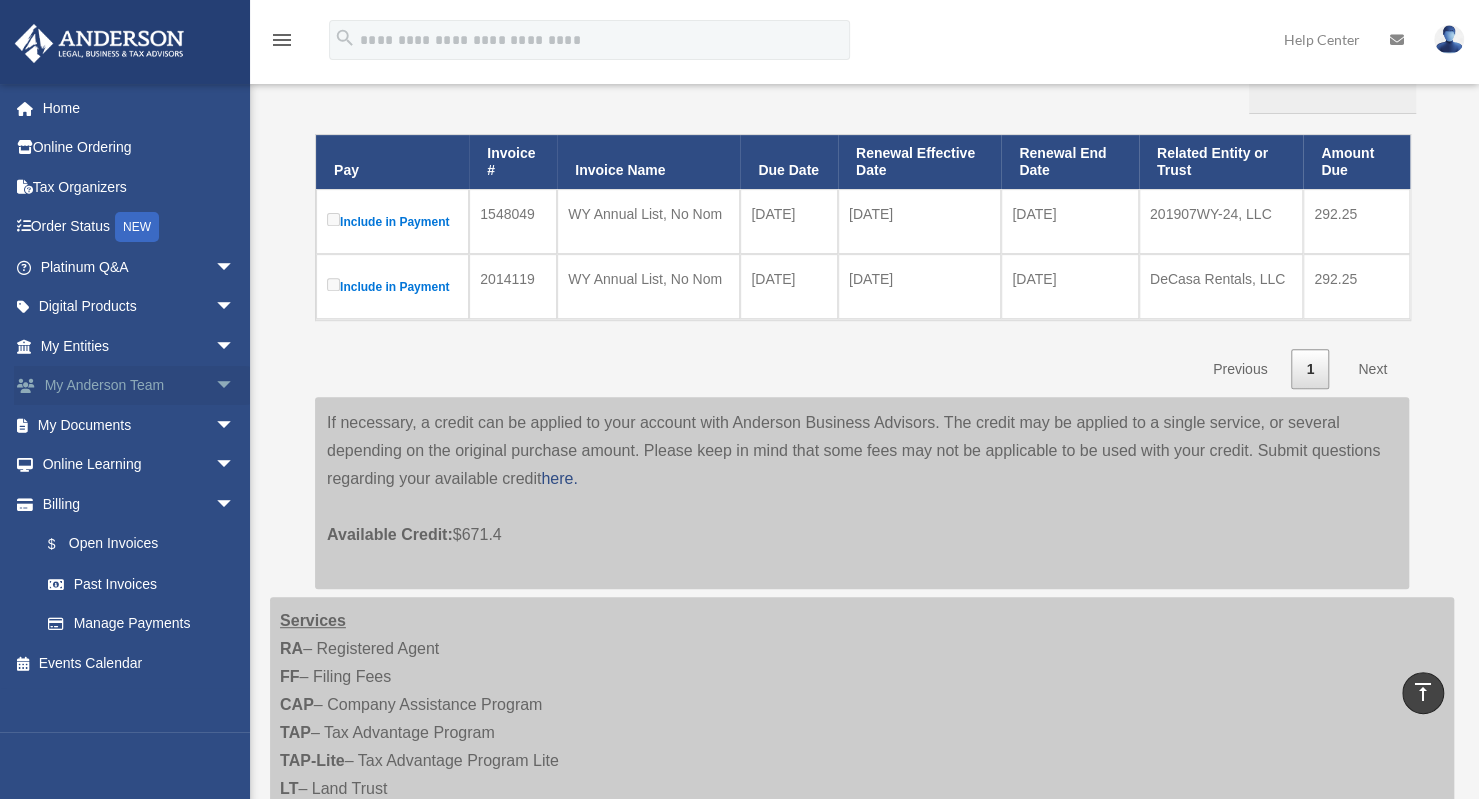 click on "My Anderson Team arrow_drop_down" at bounding box center [139, 386] 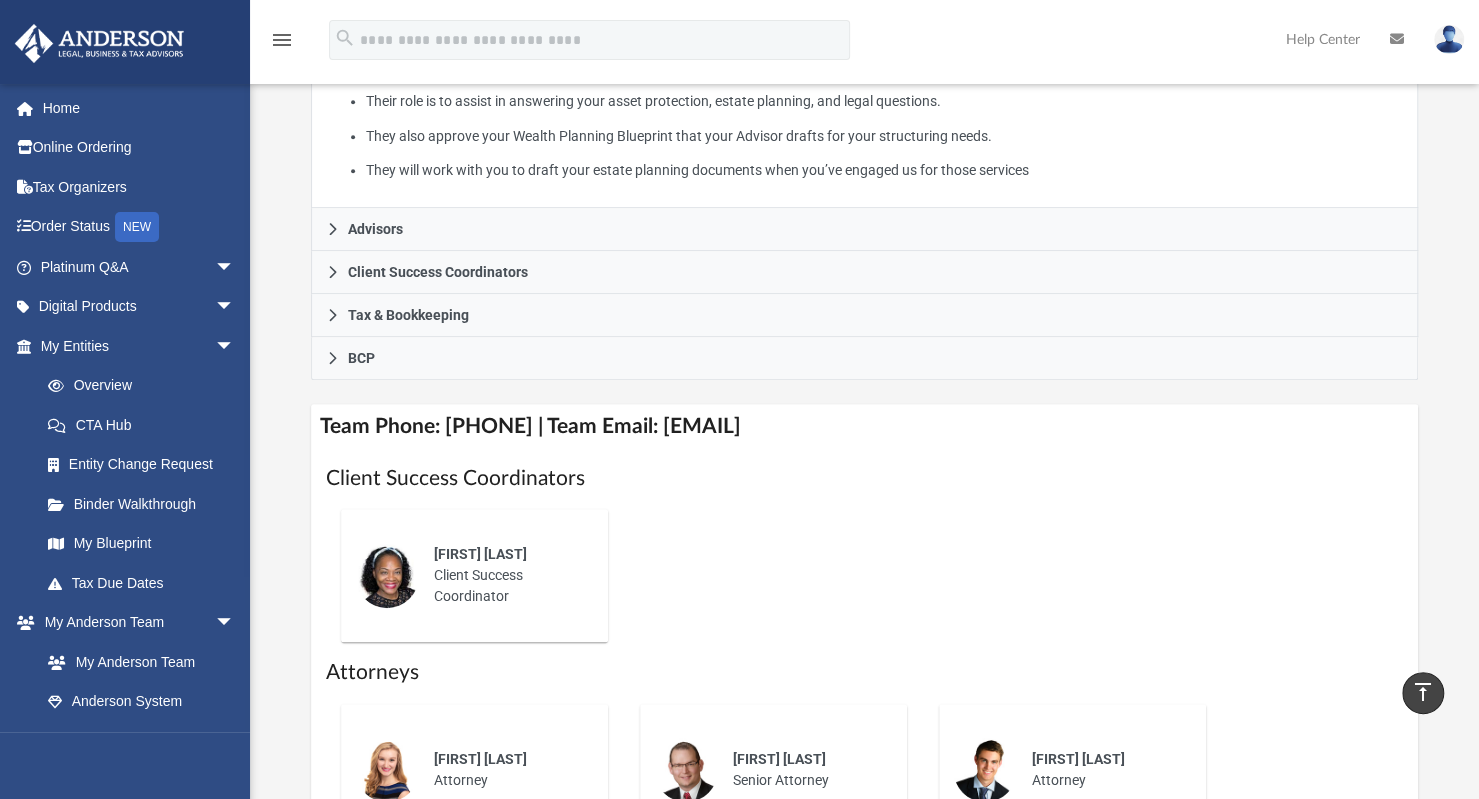 scroll, scrollTop: 700, scrollLeft: 0, axis: vertical 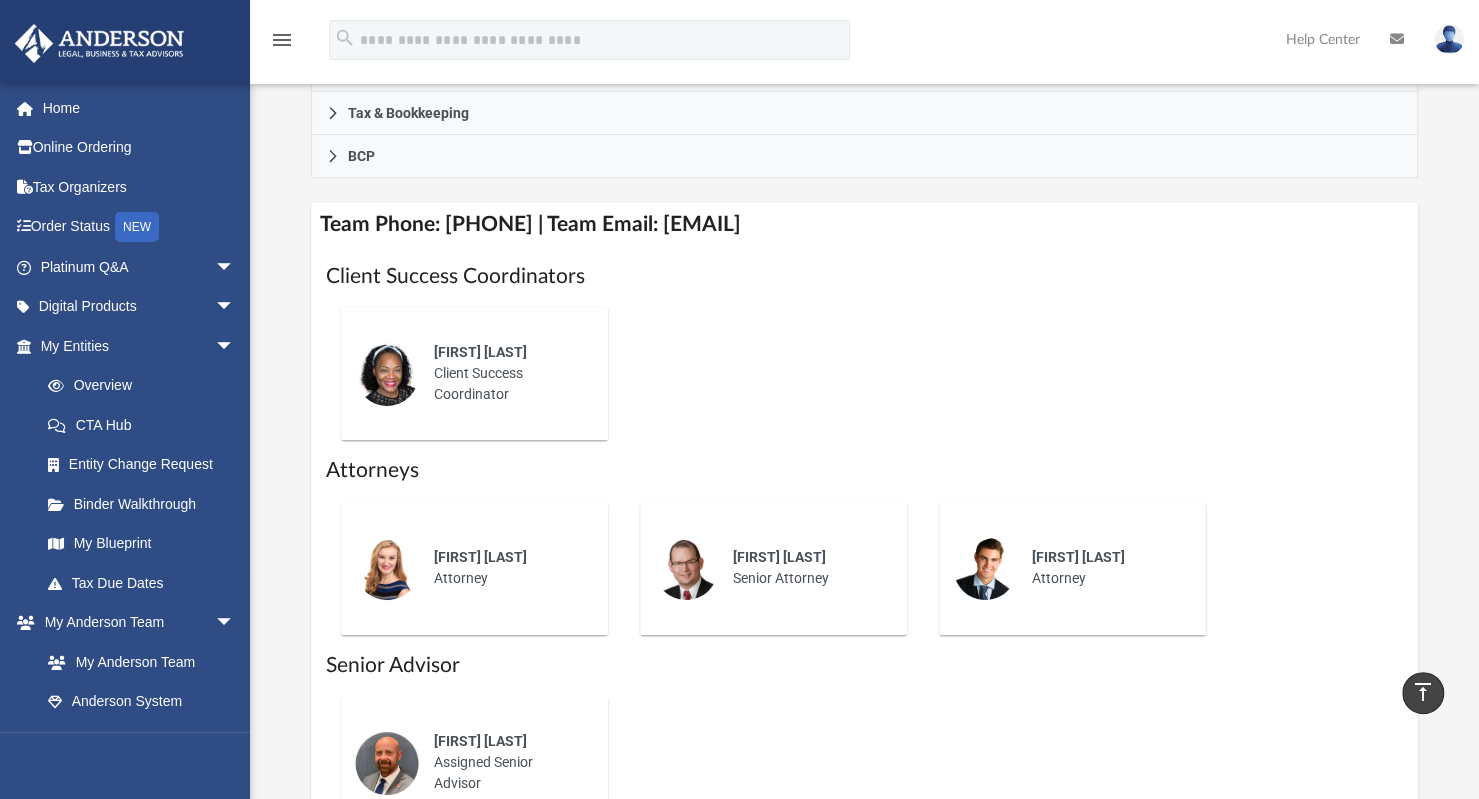 click on "Rose Goodman" at bounding box center (479, 352) 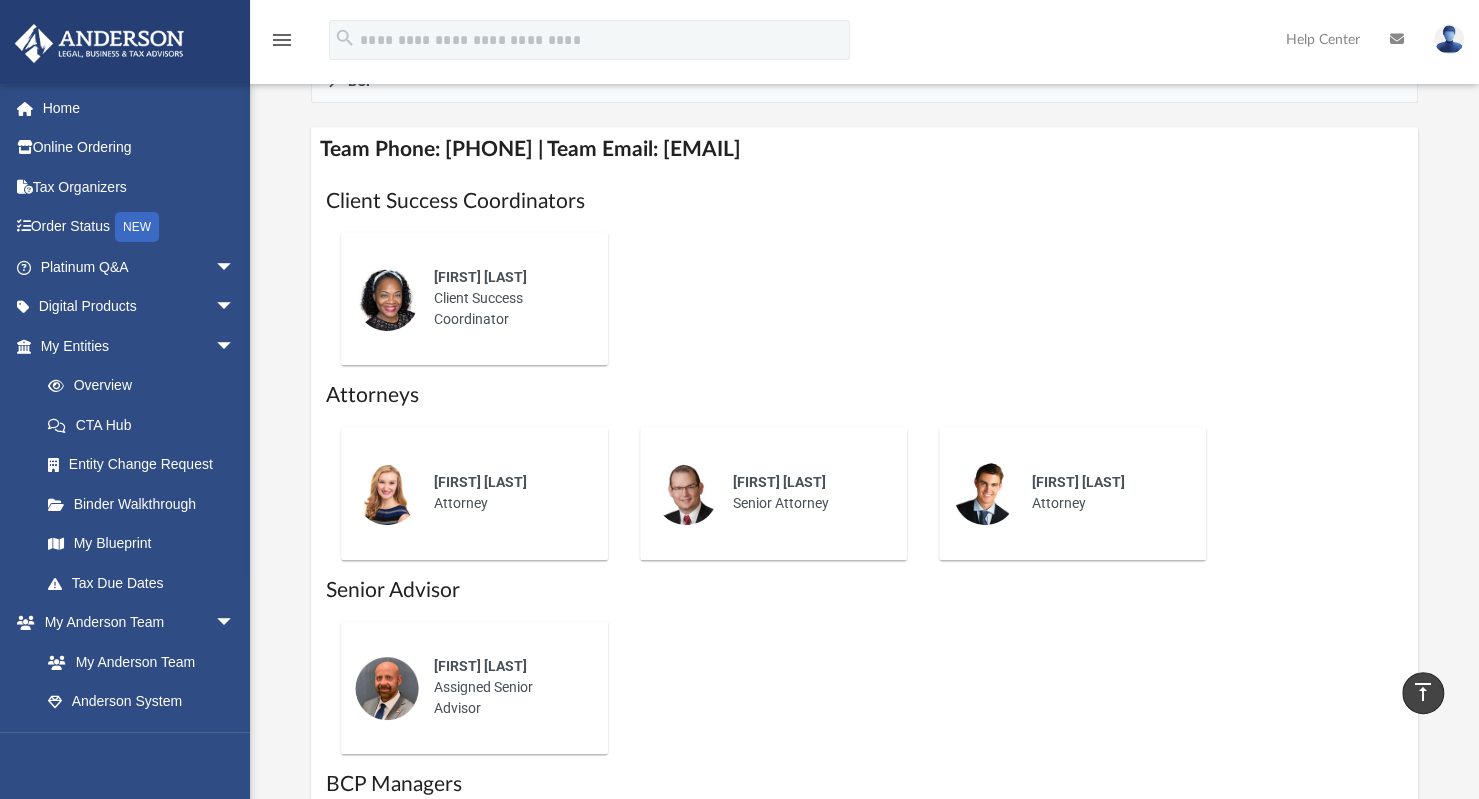 scroll, scrollTop: 600, scrollLeft: 0, axis: vertical 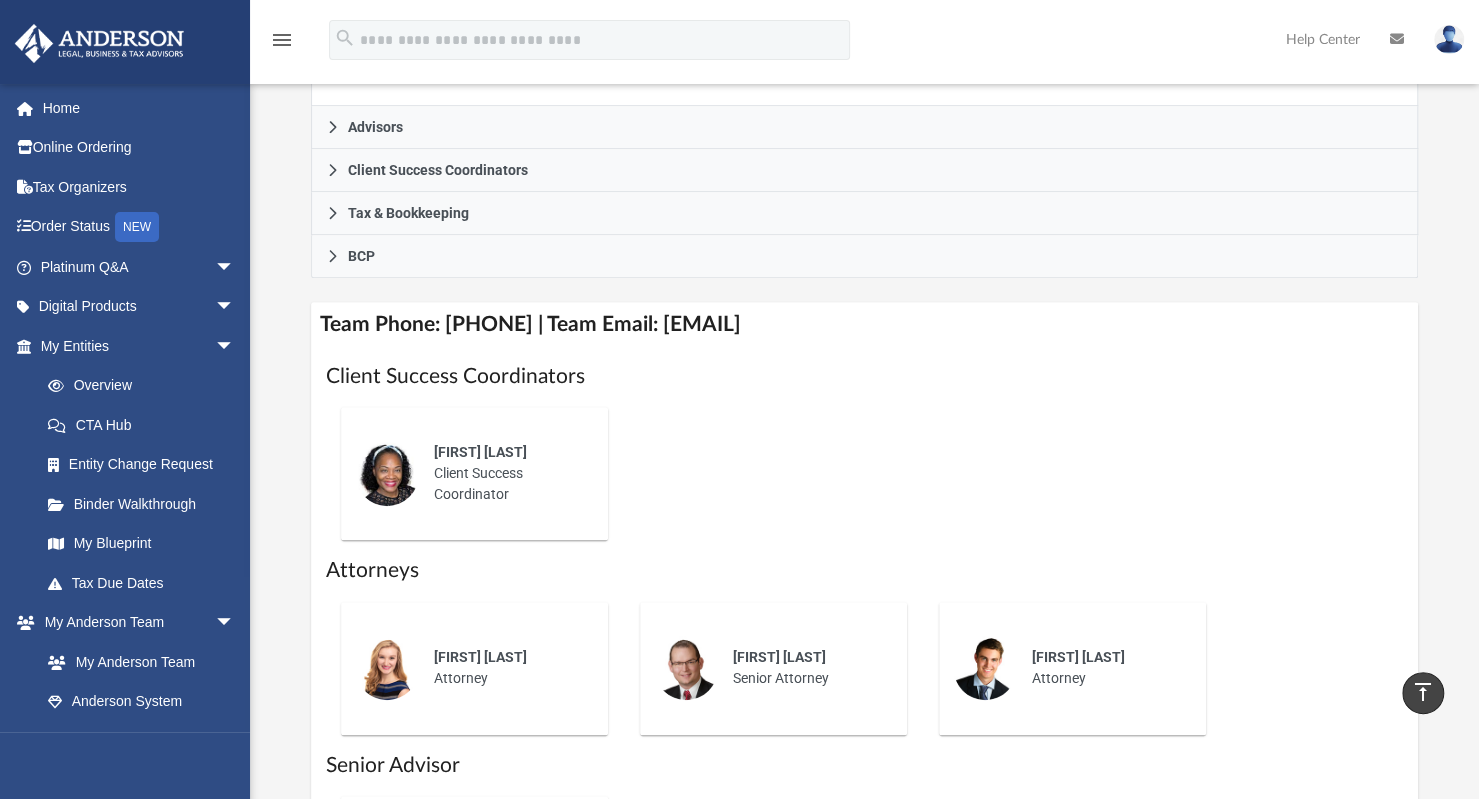 drag, startPoint x: 1032, startPoint y: 320, endPoint x: 728, endPoint y: 327, distance: 304.08057 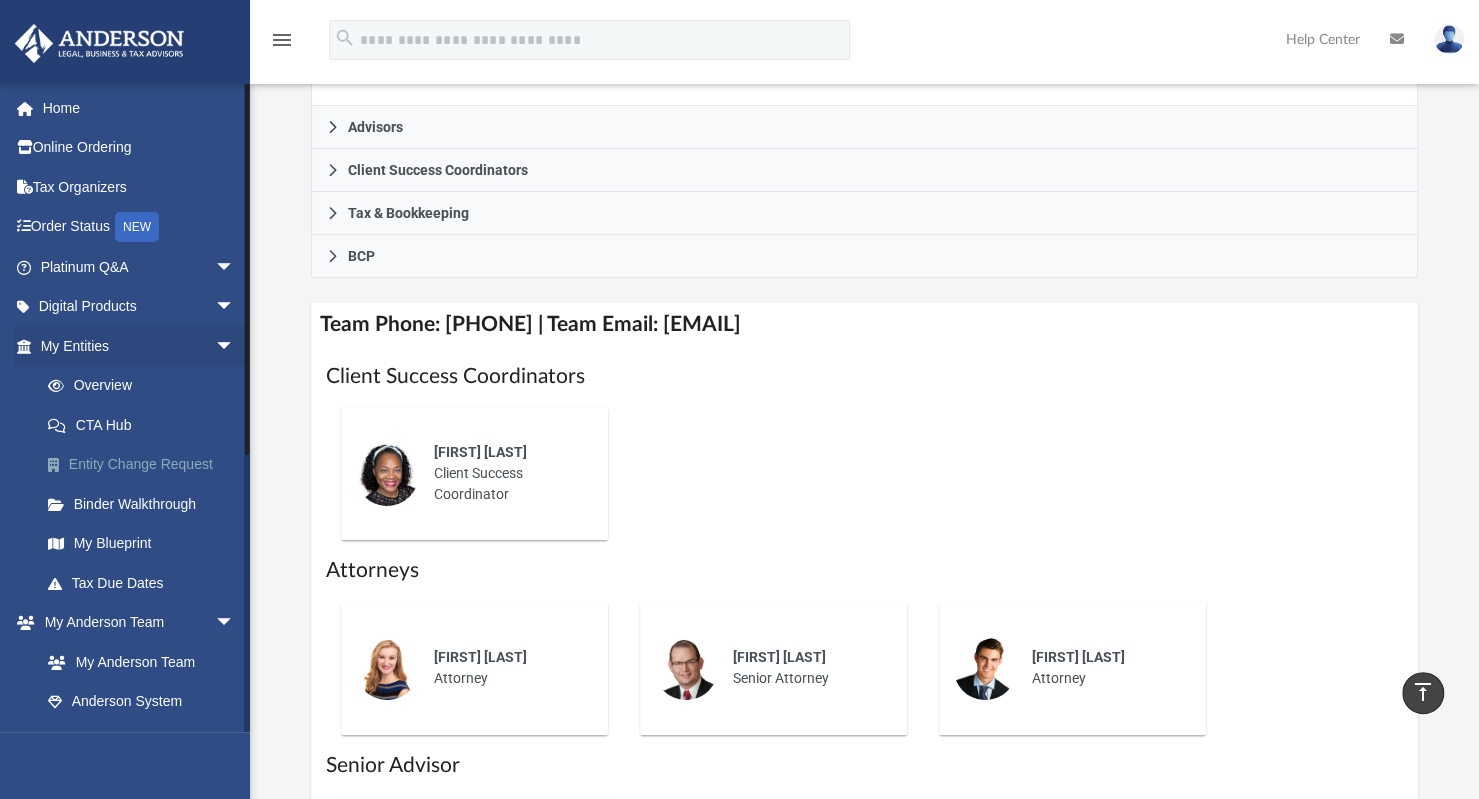 click on "Entity Change Request" at bounding box center [146, 465] 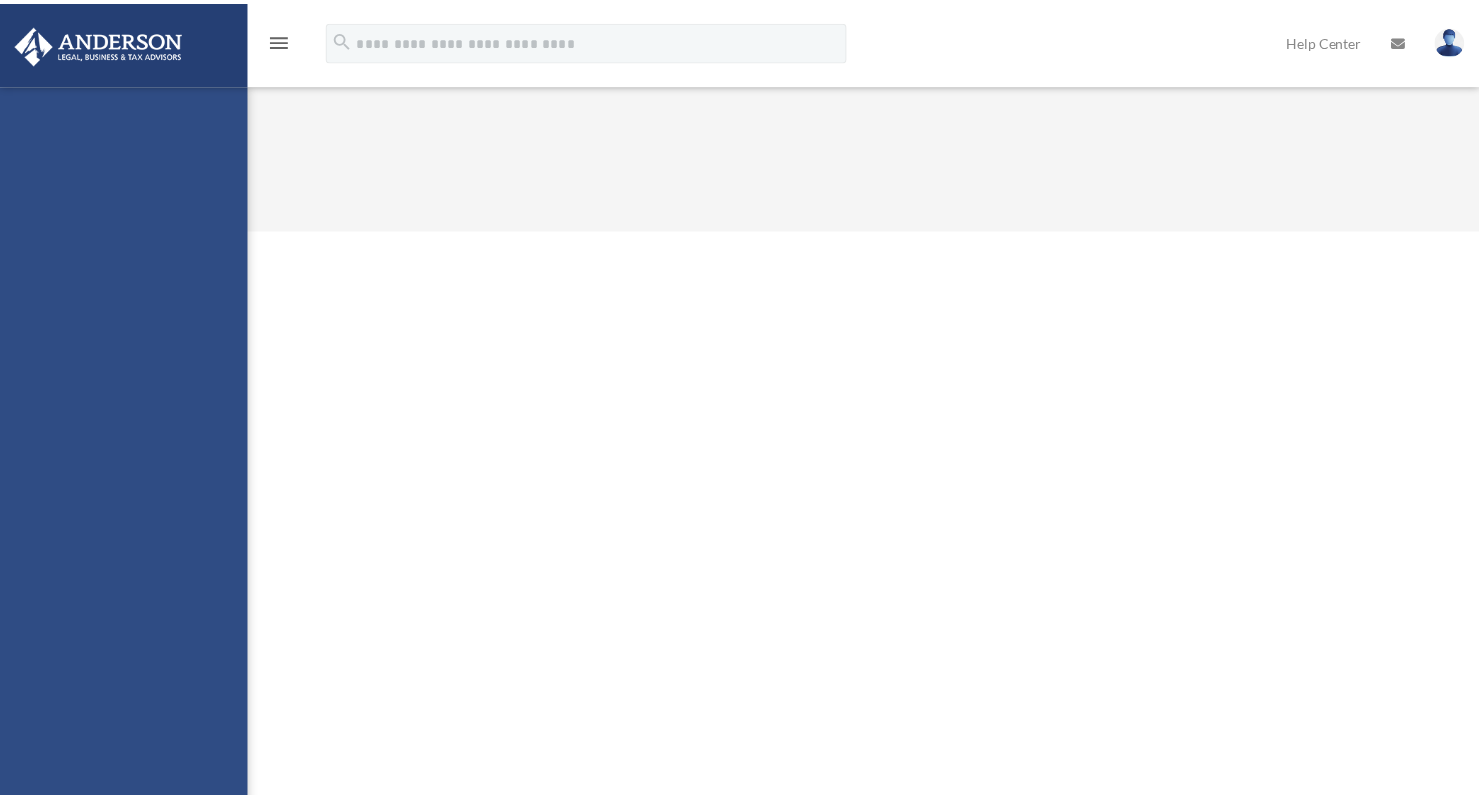 scroll, scrollTop: 0, scrollLeft: 0, axis: both 